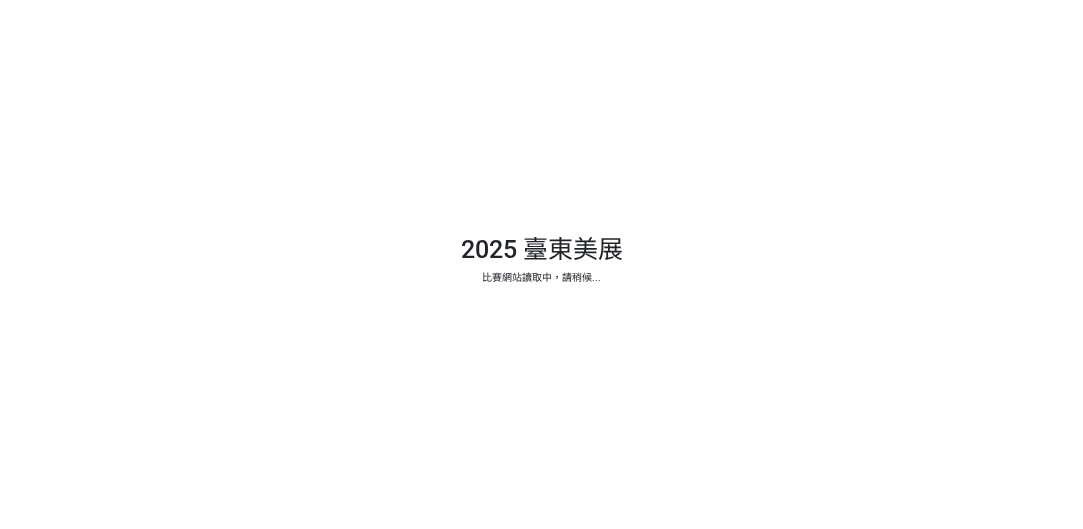 scroll, scrollTop: 0, scrollLeft: 0, axis: both 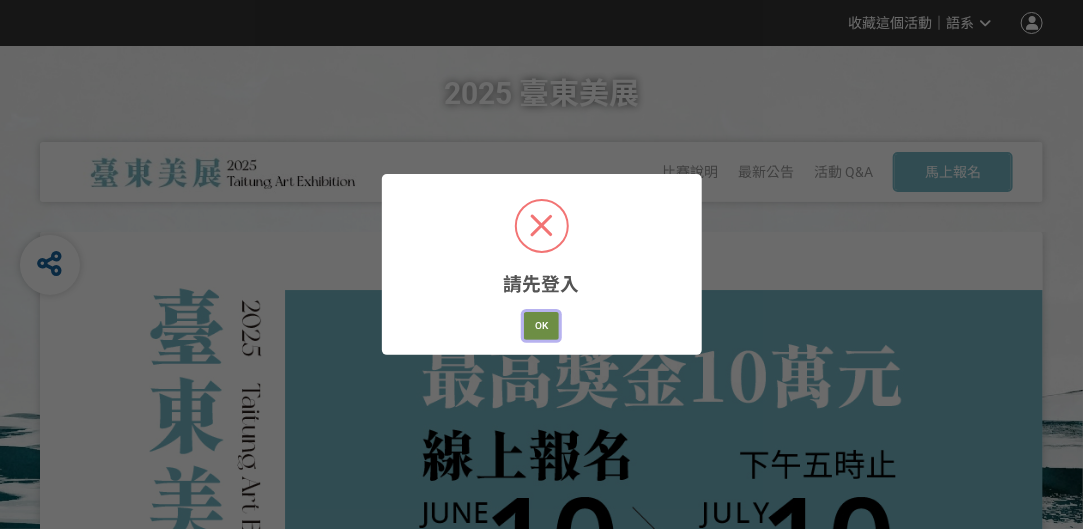 click on "OK" at bounding box center (541, 326) 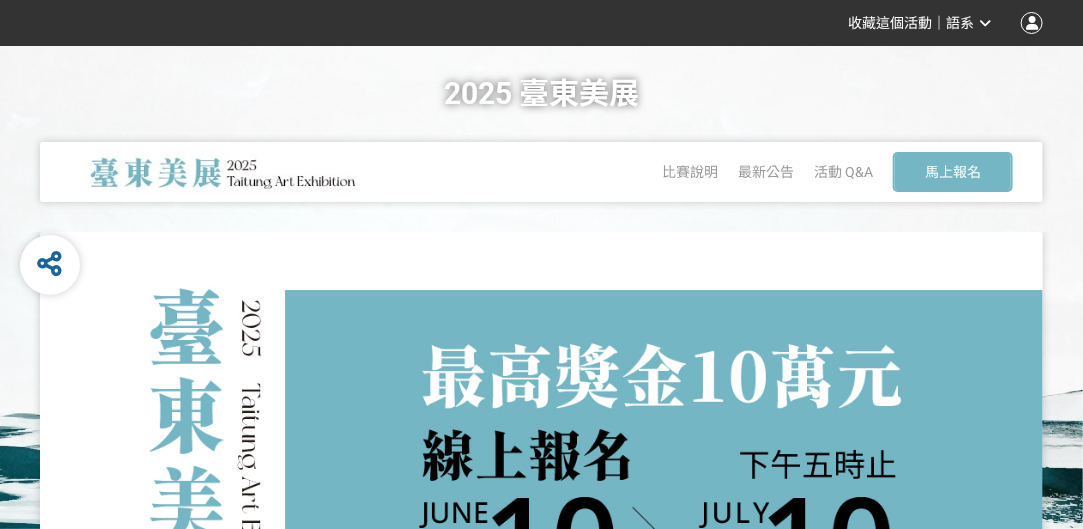 click at bounding box center [1032, 23] 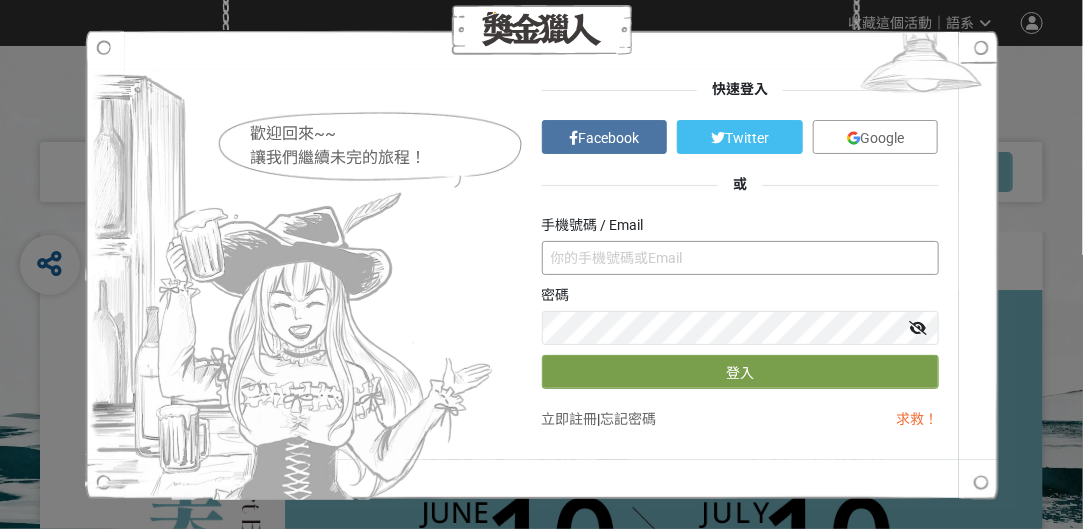 click at bounding box center (740, 258) 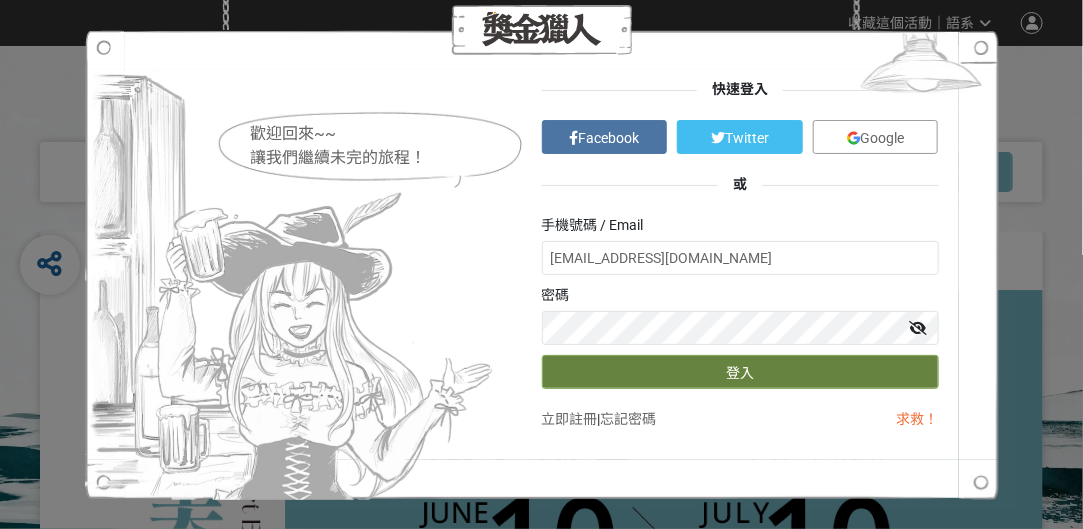 click on "登入" at bounding box center [740, 372] 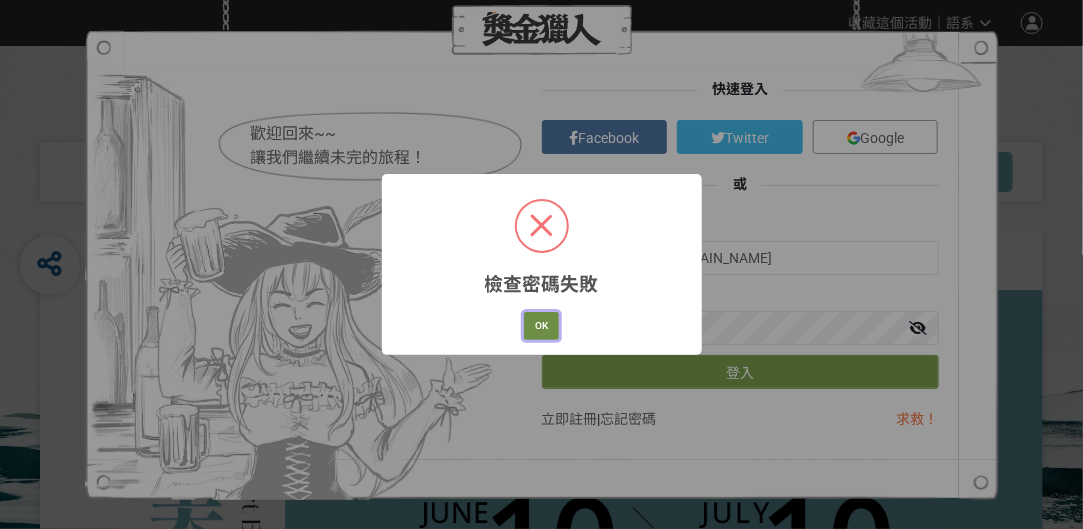 click on "OK" at bounding box center (541, 326) 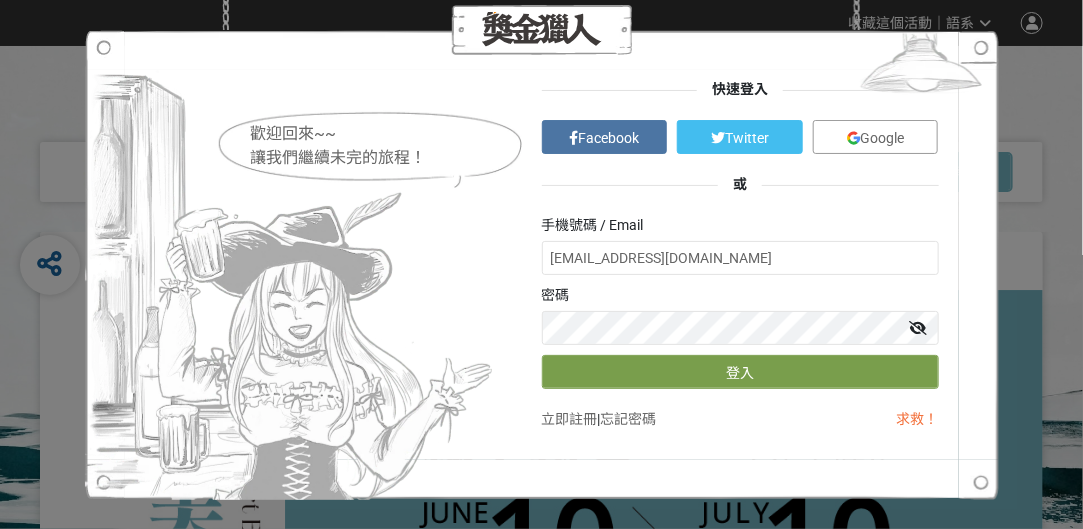 click at bounding box center [919, 328] 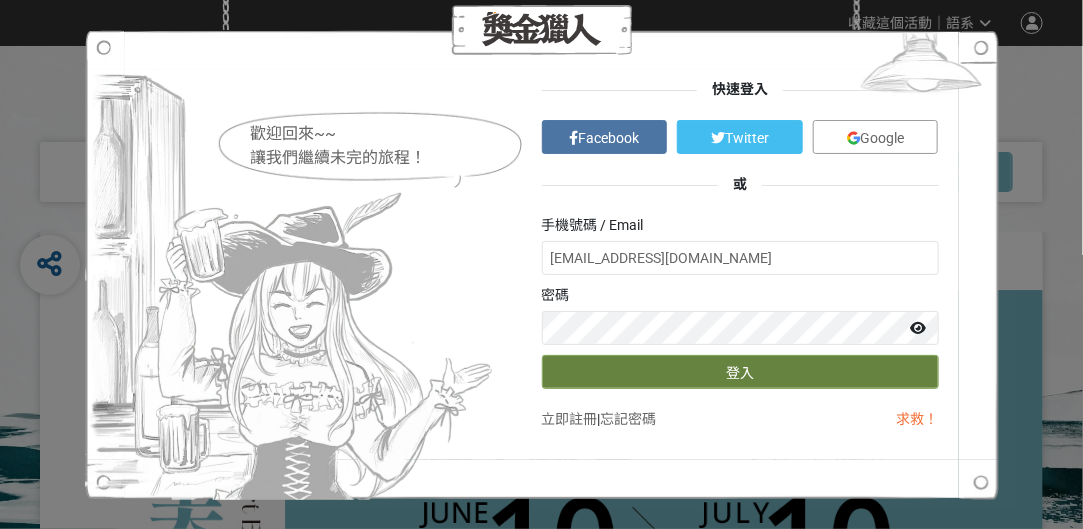 click on "登入" at bounding box center (740, 372) 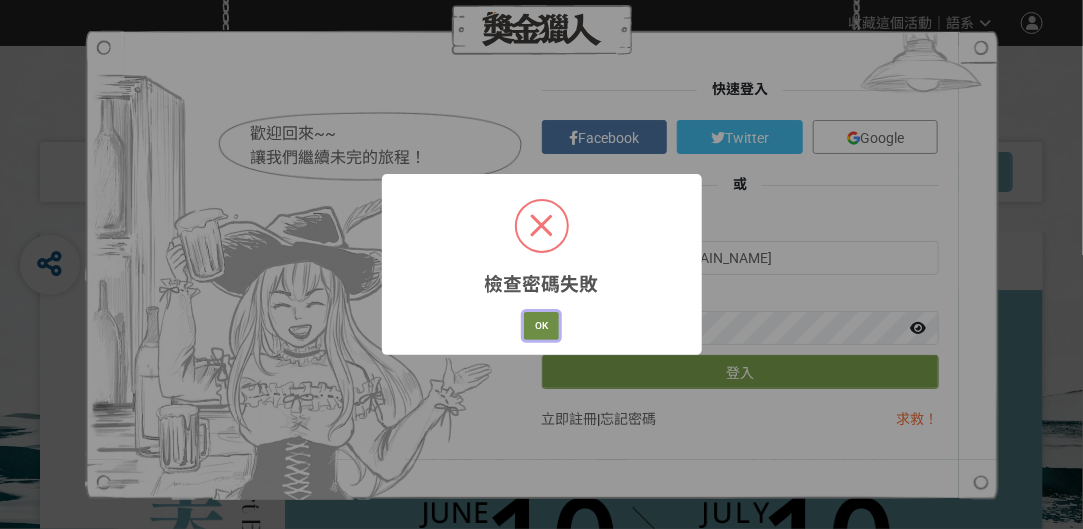 click on "OK" at bounding box center (541, 326) 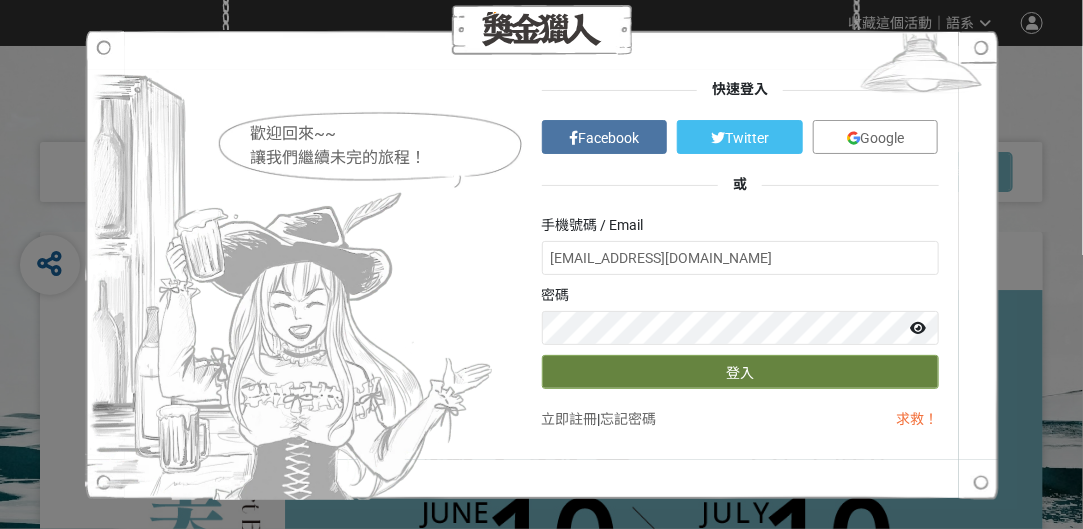 click on "登入" at bounding box center (740, 372) 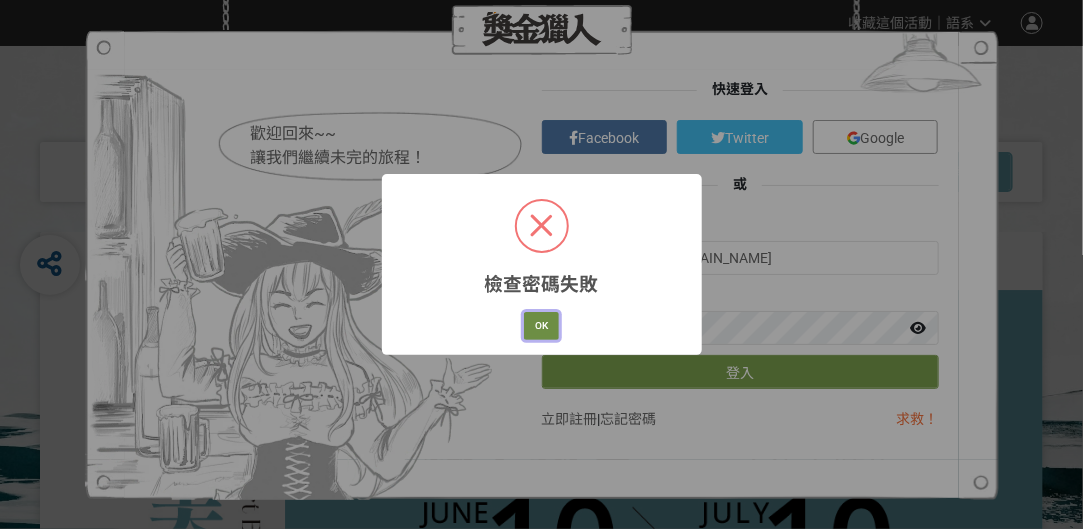 click on "OK" at bounding box center (541, 326) 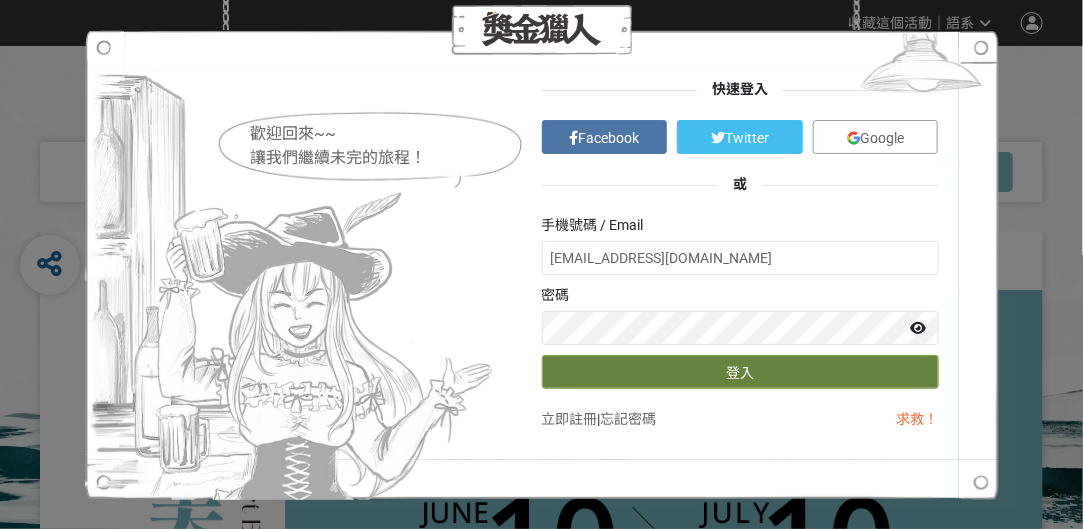 click on "登入" at bounding box center (740, 372) 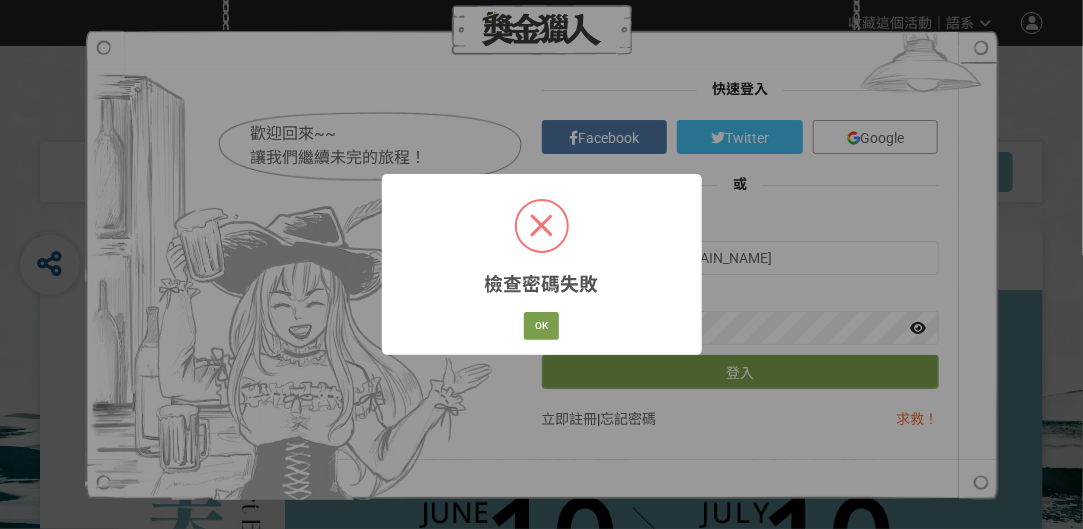 click on "檢查密碼失敗 × OK Cancel" at bounding box center (542, 264) 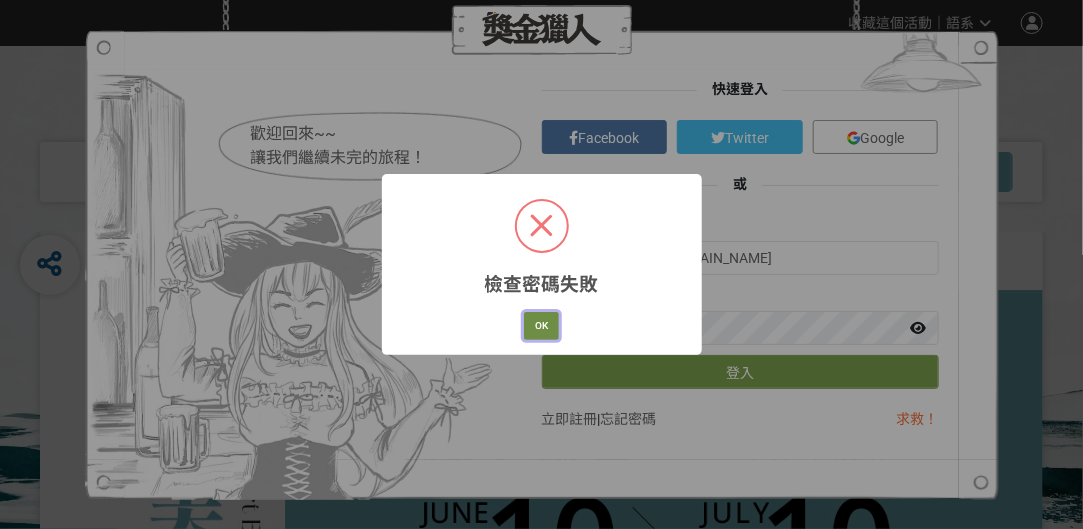 click on "OK" at bounding box center (541, 326) 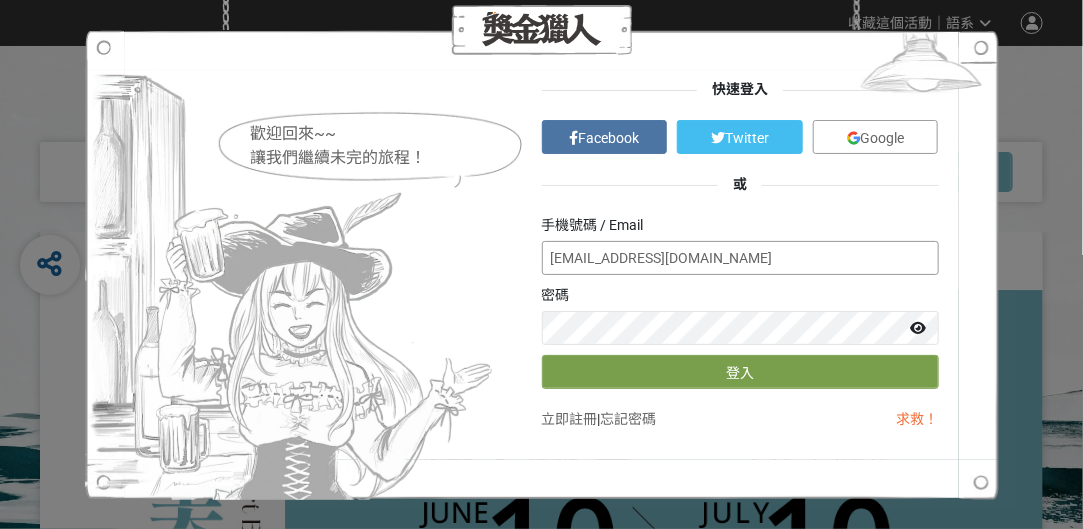 click on "[EMAIL_ADDRESS][DOMAIN_NAME]" at bounding box center (740, 258) 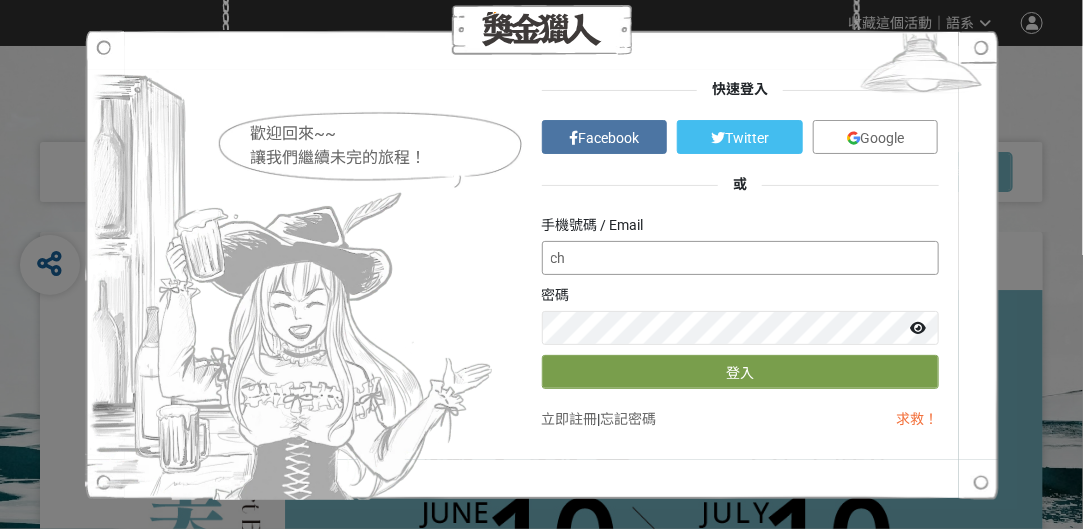 type on "c" 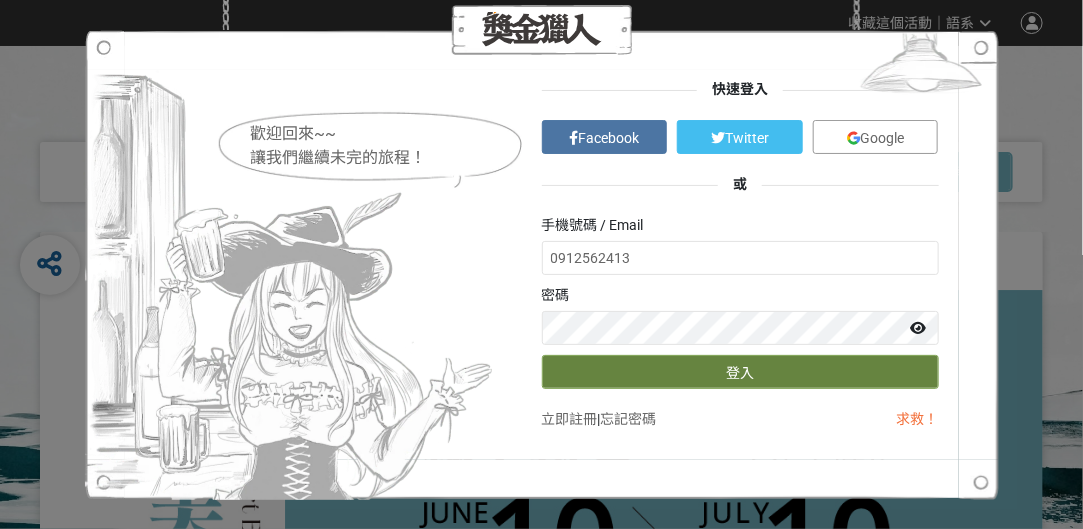click on "登入" at bounding box center [740, 372] 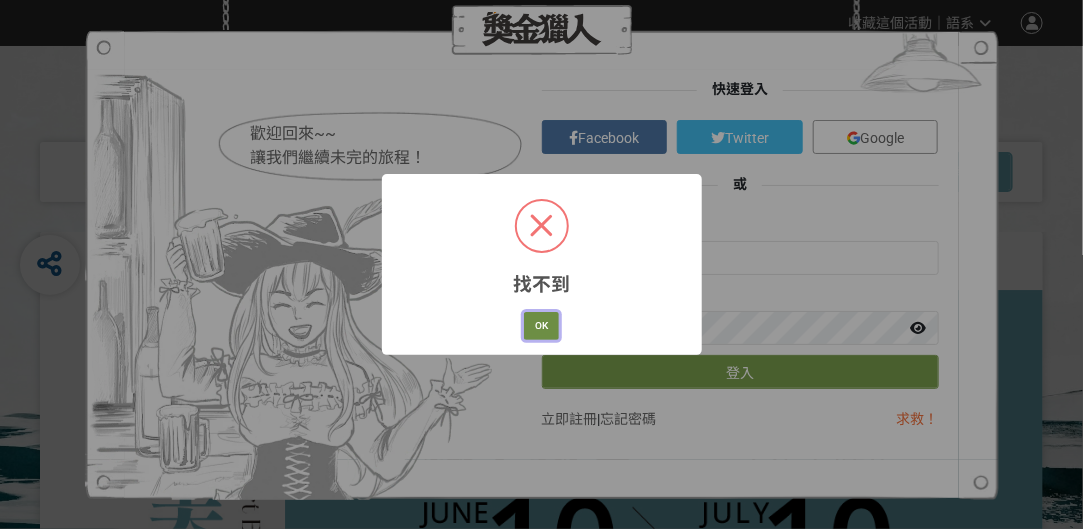 click on "OK" at bounding box center [541, 326] 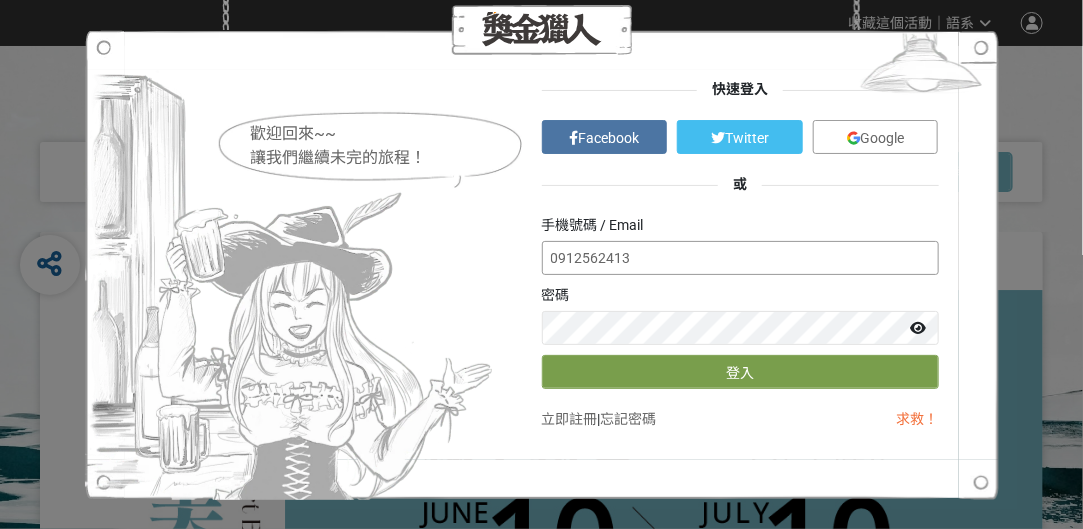 click on "0912562413" at bounding box center [740, 258] 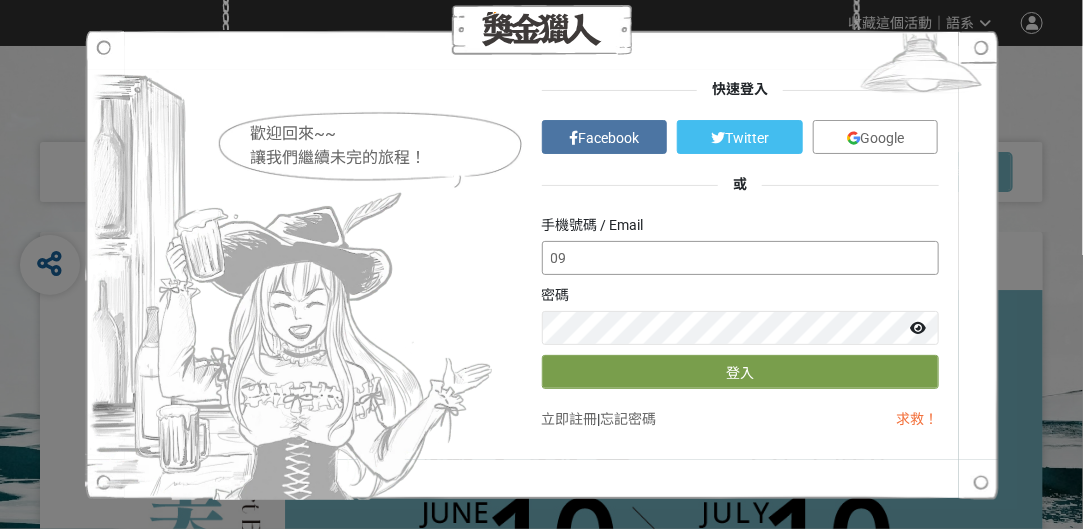 type on "0" 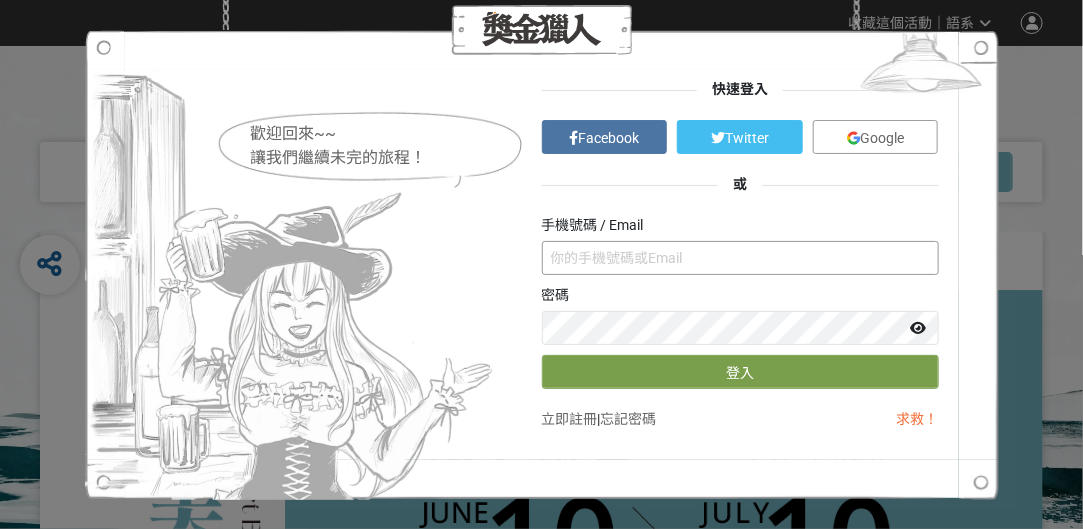 click at bounding box center (740, 258) 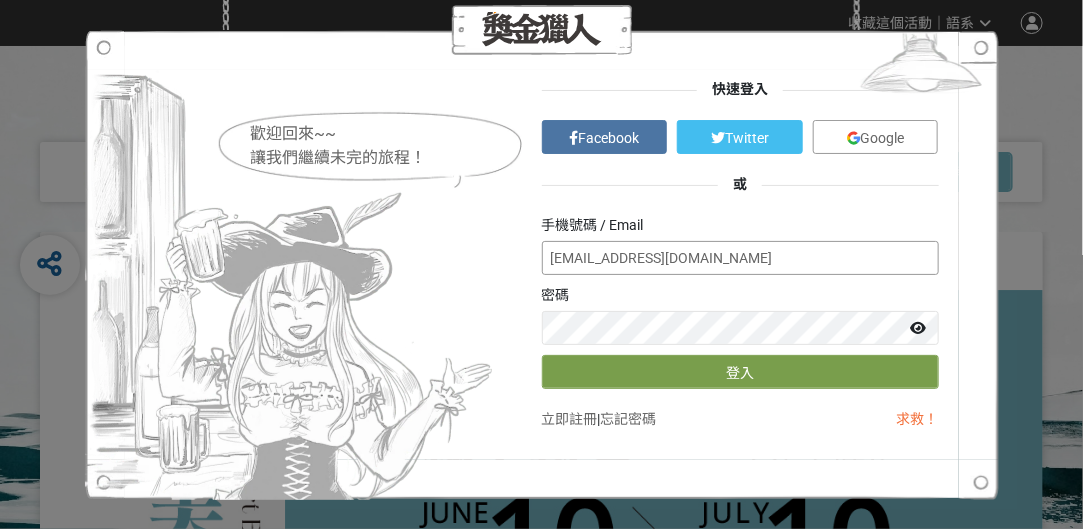 type on "[EMAIL_ADDRESS][DOMAIN_NAME]" 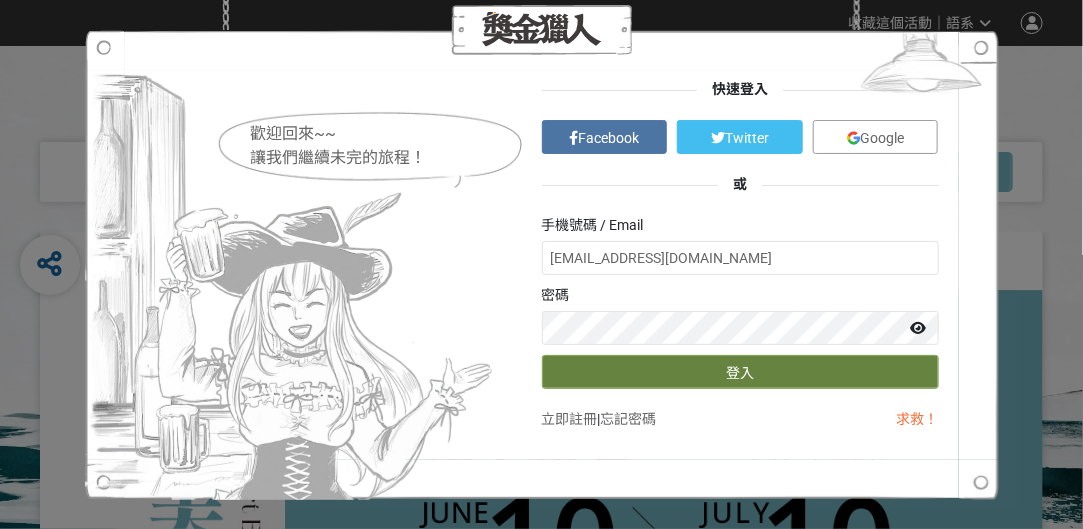 click on "登入" at bounding box center (740, 372) 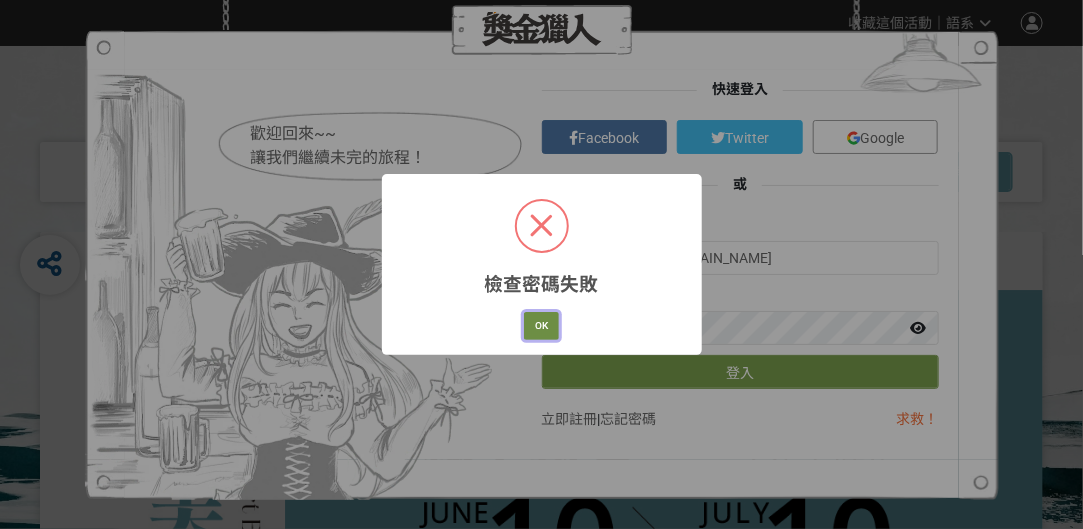 click on "OK" at bounding box center (541, 326) 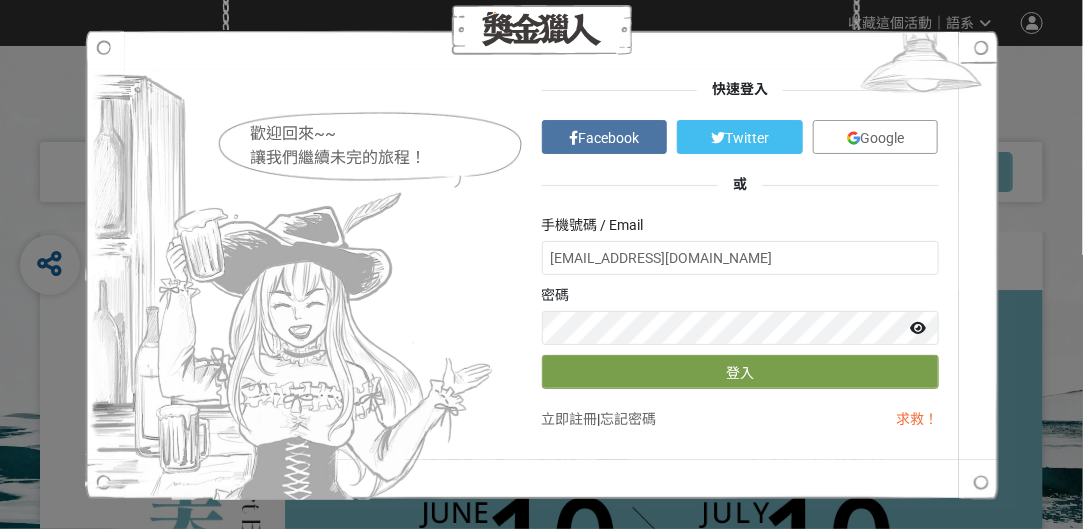 click on "忘記密碼" at bounding box center (629, 419) 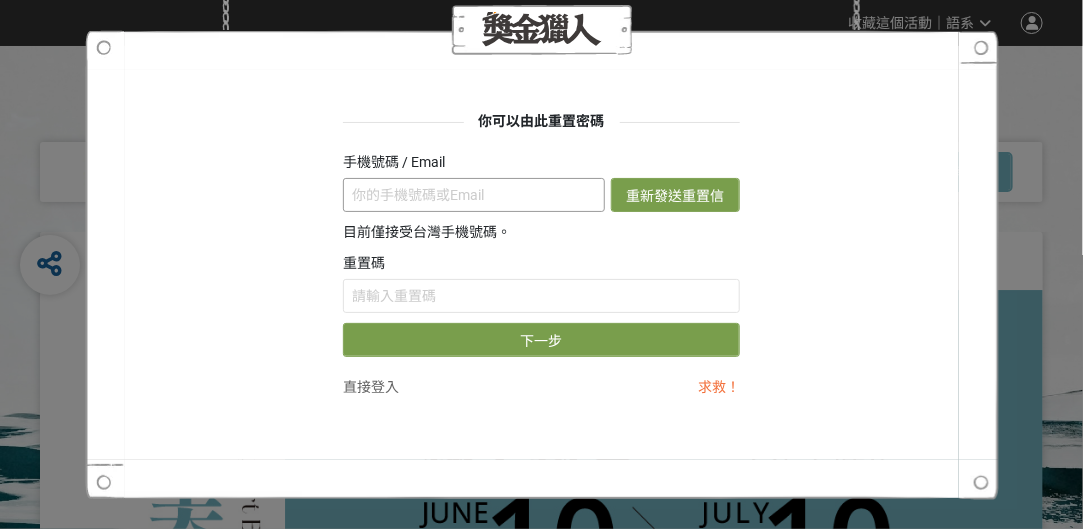 click at bounding box center (474, 195) 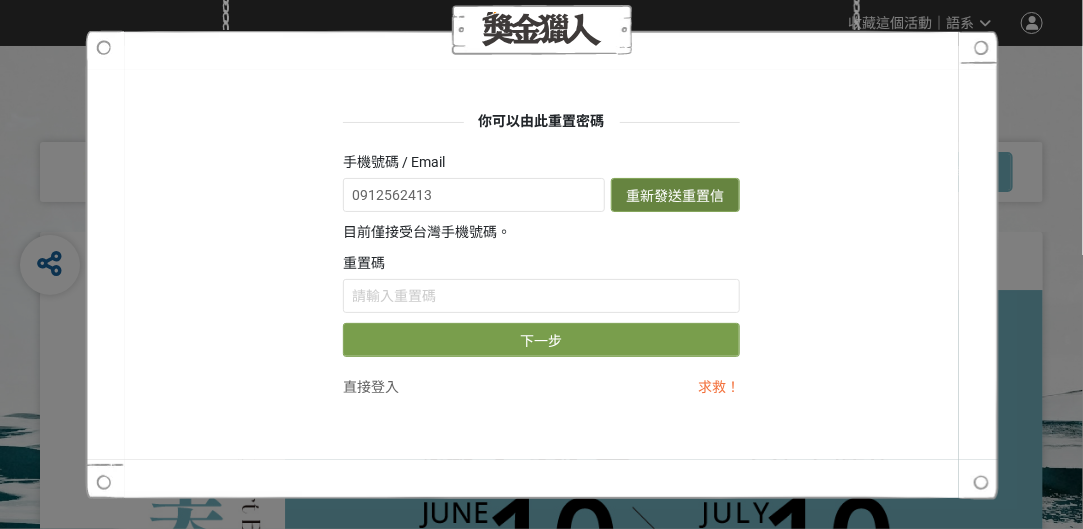 click on "重新發送重置信" at bounding box center (675, 195) 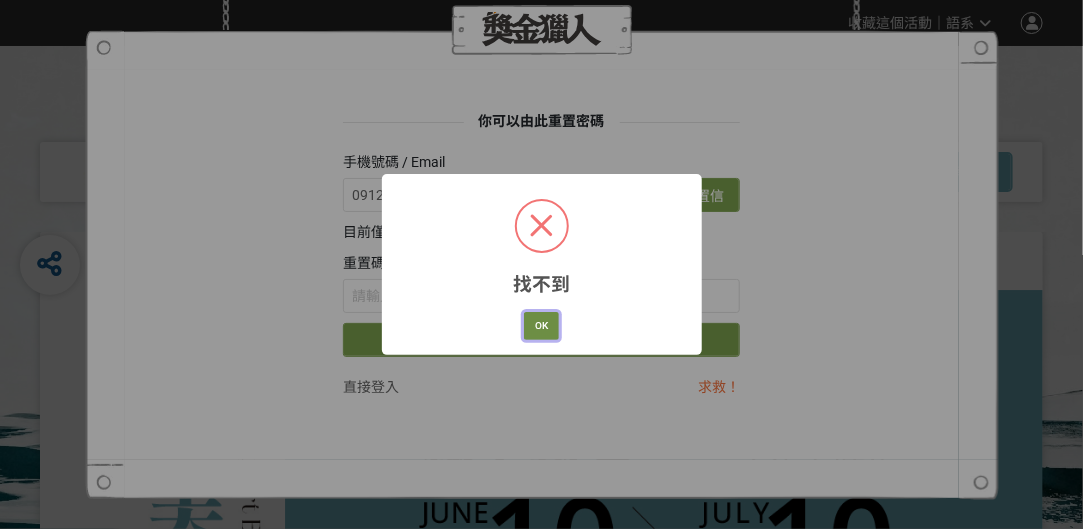 click on "OK" at bounding box center (541, 326) 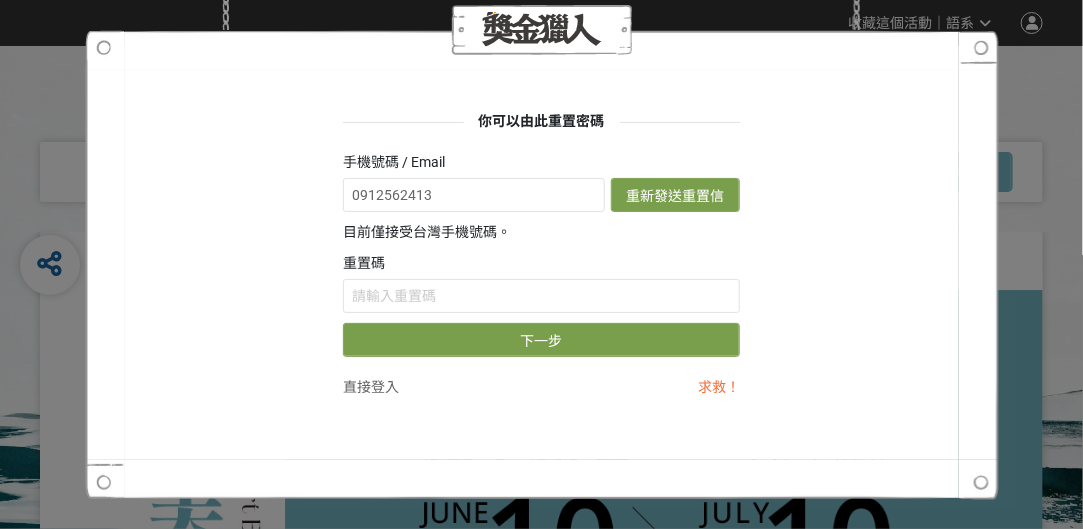 click on "目前僅接受台灣手機號碼。" at bounding box center [427, 232] 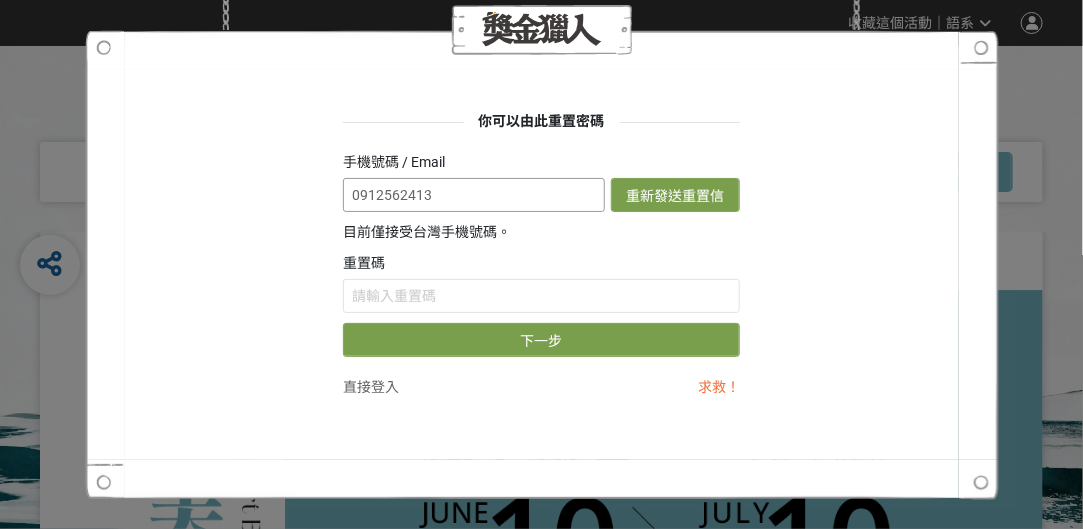 click on "0912562413" at bounding box center [474, 195] 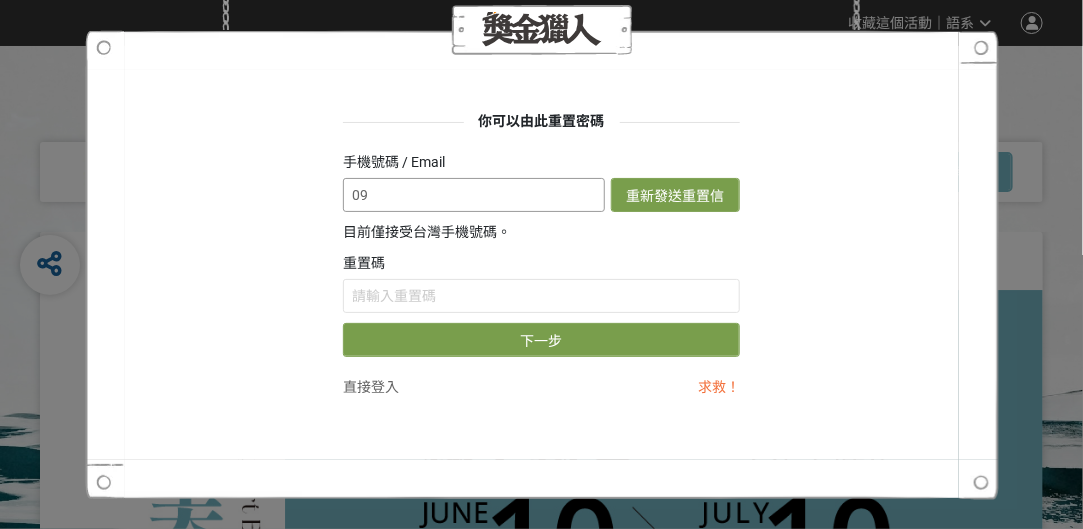 type on "0" 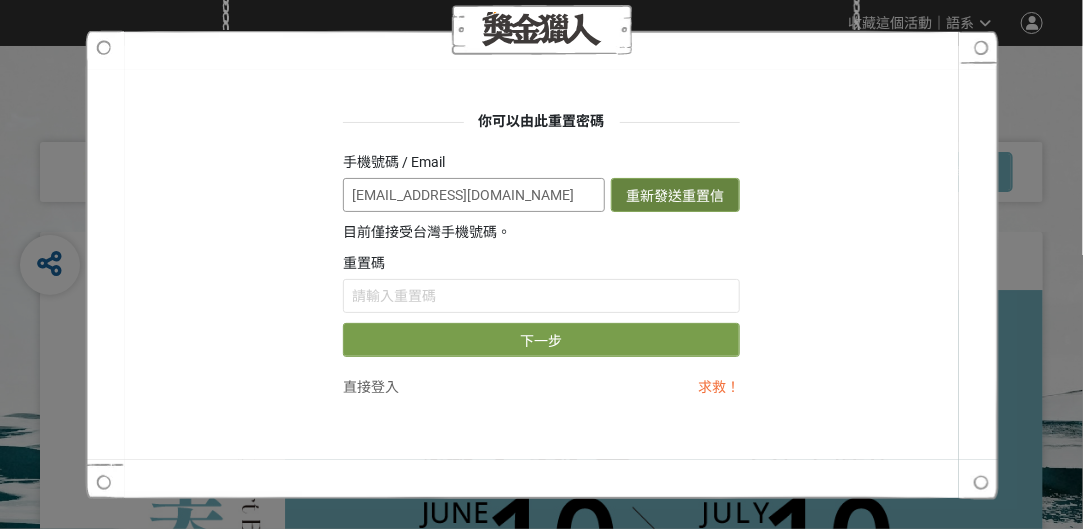 type on "[EMAIL_ADDRESS][DOMAIN_NAME]" 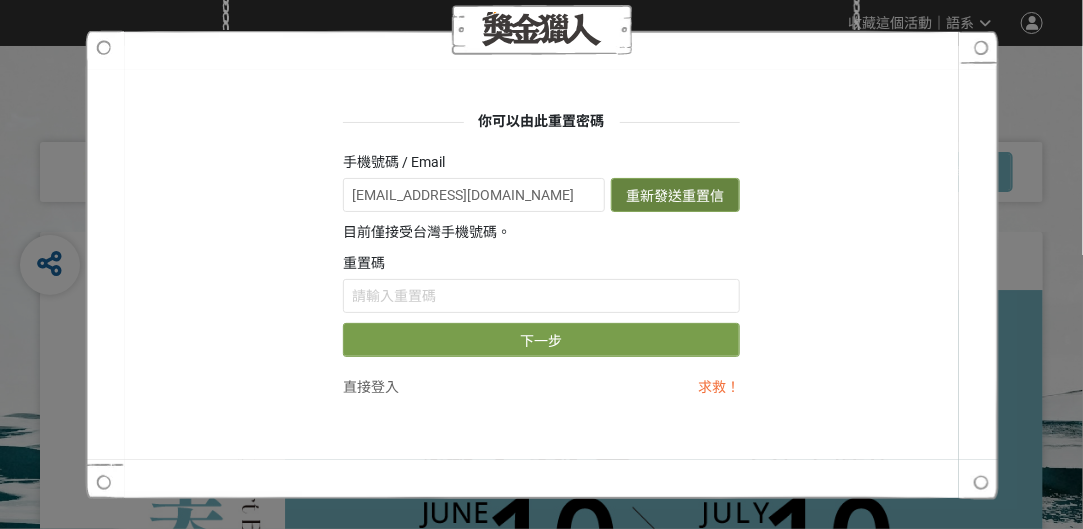 click on "重新發送重置信" at bounding box center [675, 195] 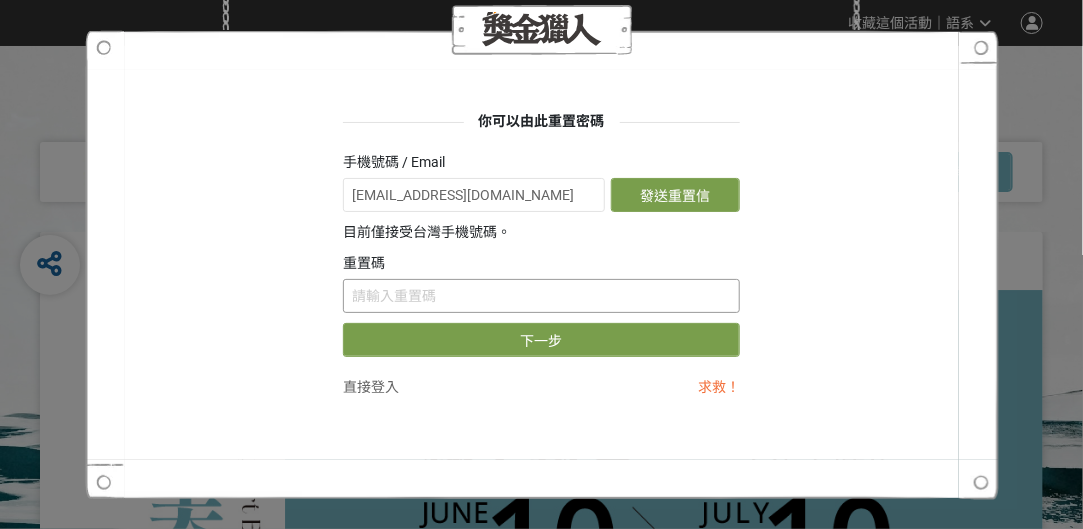 click at bounding box center (541, 296) 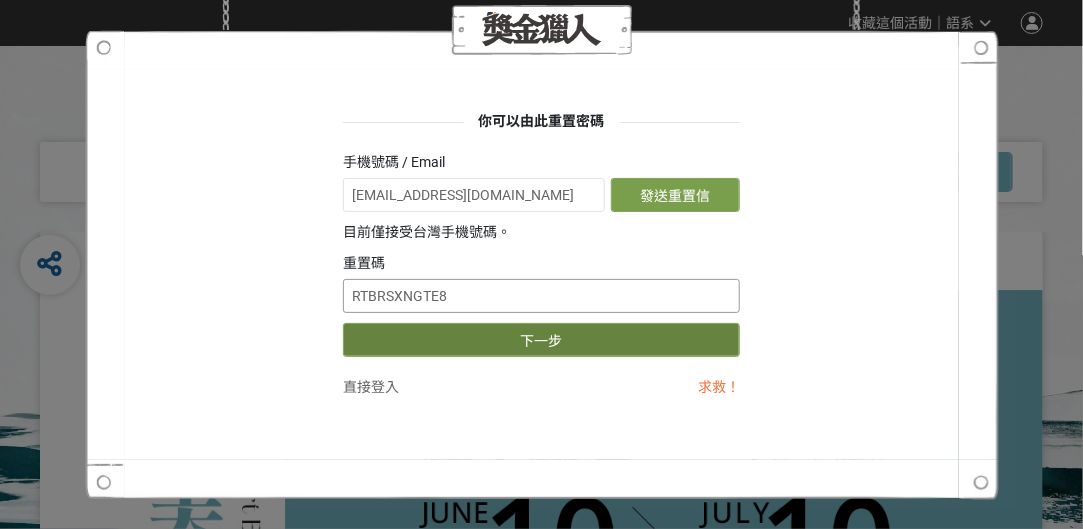 type on "RTBRSXNGTE8" 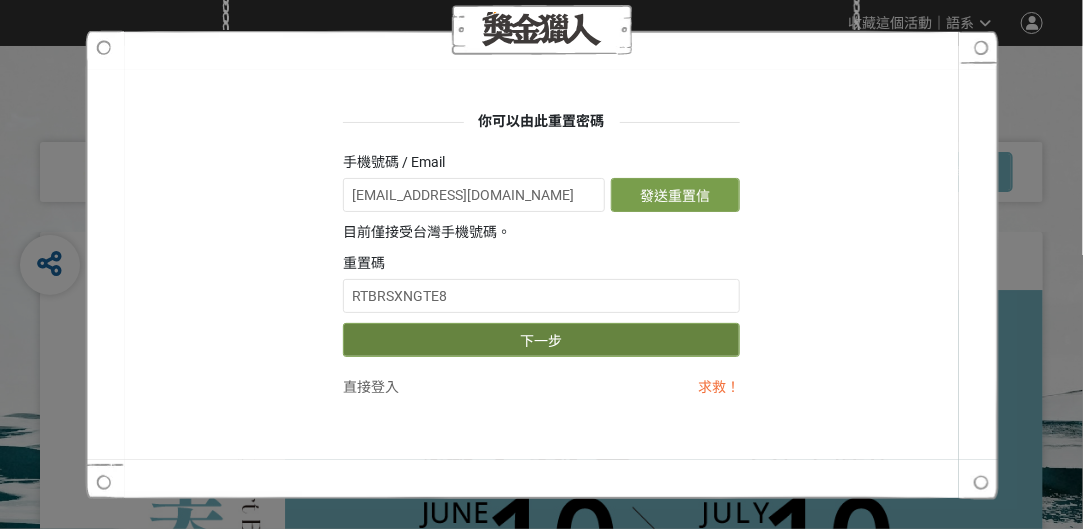 click on "下一步" at bounding box center (541, 340) 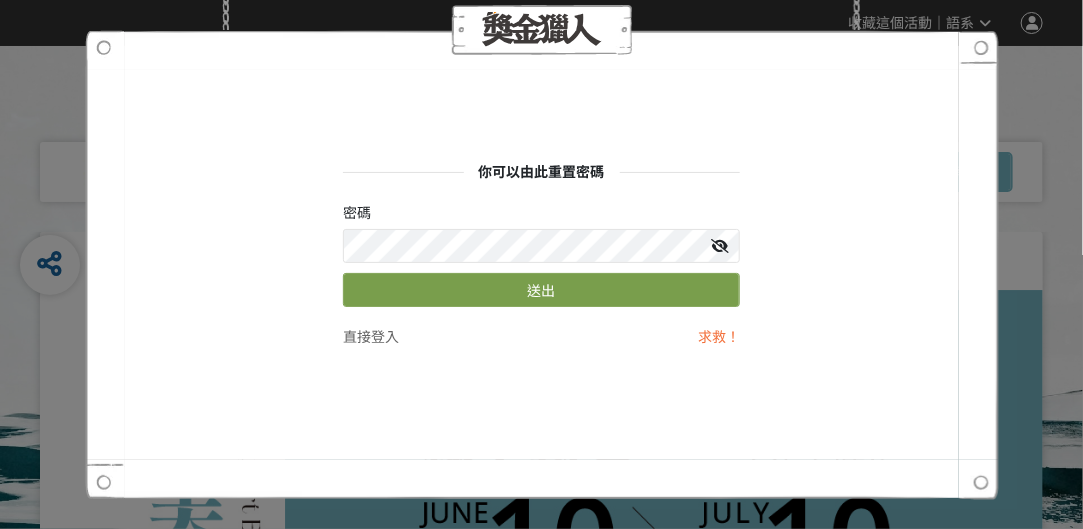 click at bounding box center [720, 246] 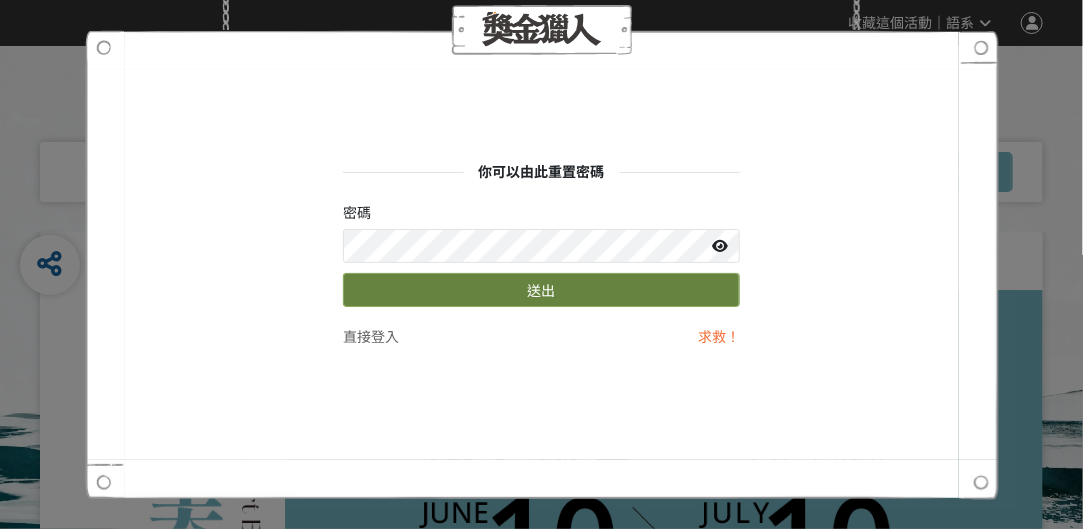 click on "送出" at bounding box center (541, 290) 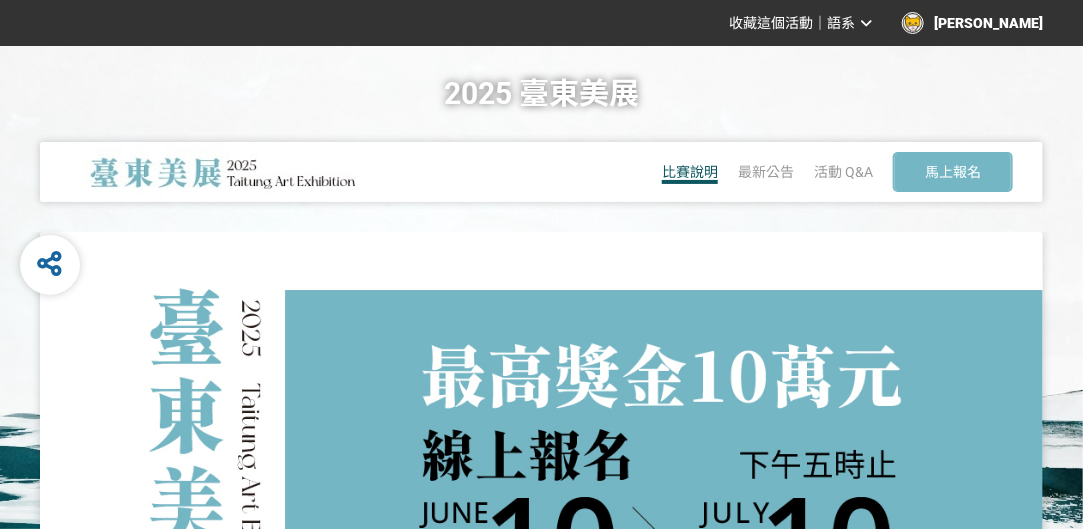 scroll, scrollTop: 100, scrollLeft: 0, axis: vertical 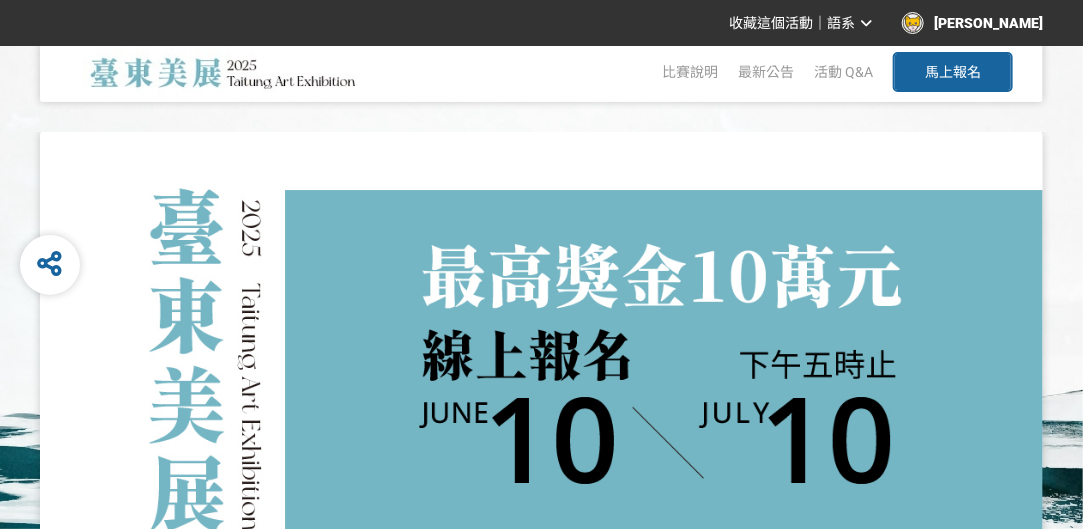click on "馬上報名" at bounding box center (953, 72) 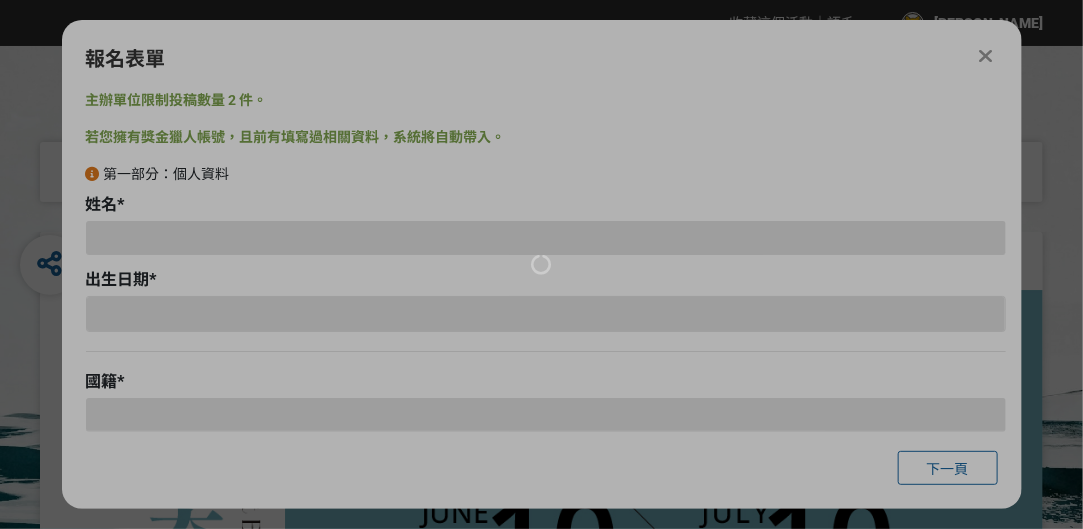 scroll, scrollTop: 0, scrollLeft: 0, axis: both 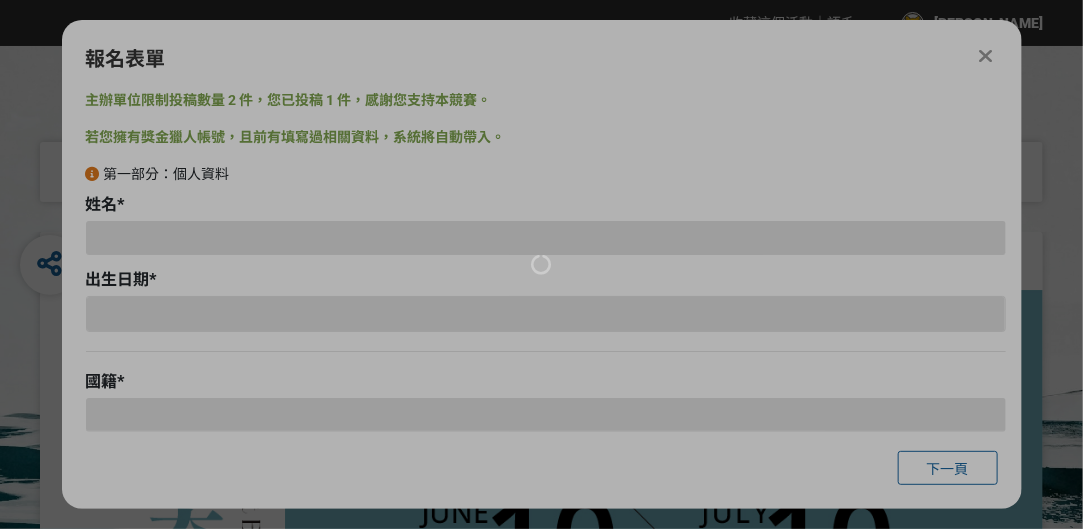 type on "[PERSON_NAME]" 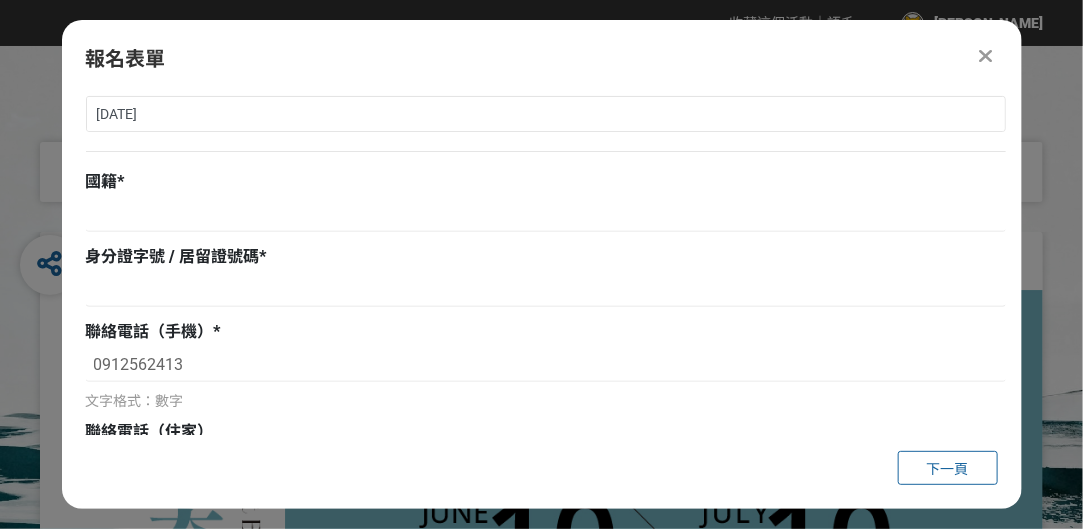 scroll, scrollTop: 0, scrollLeft: 0, axis: both 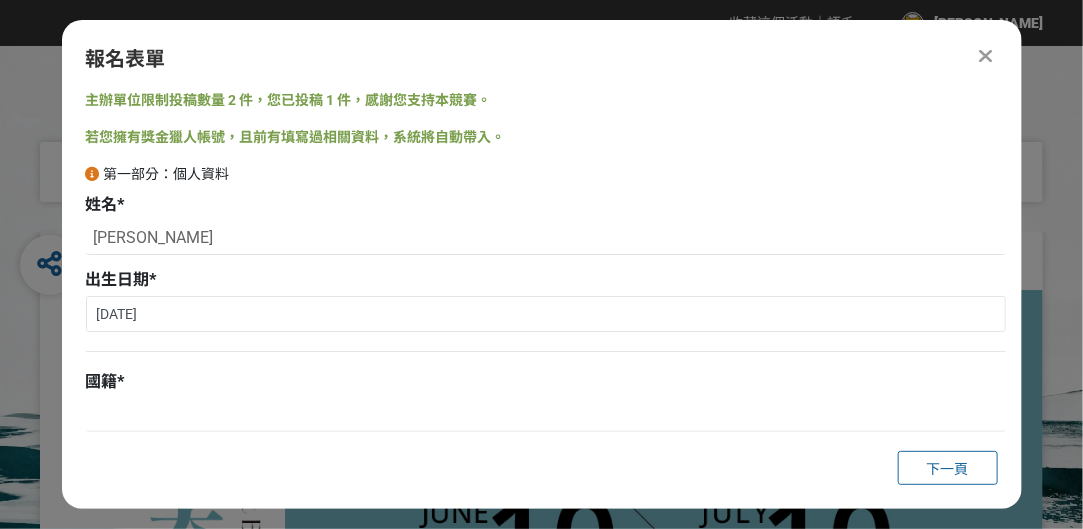 click at bounding box center [986, 56] 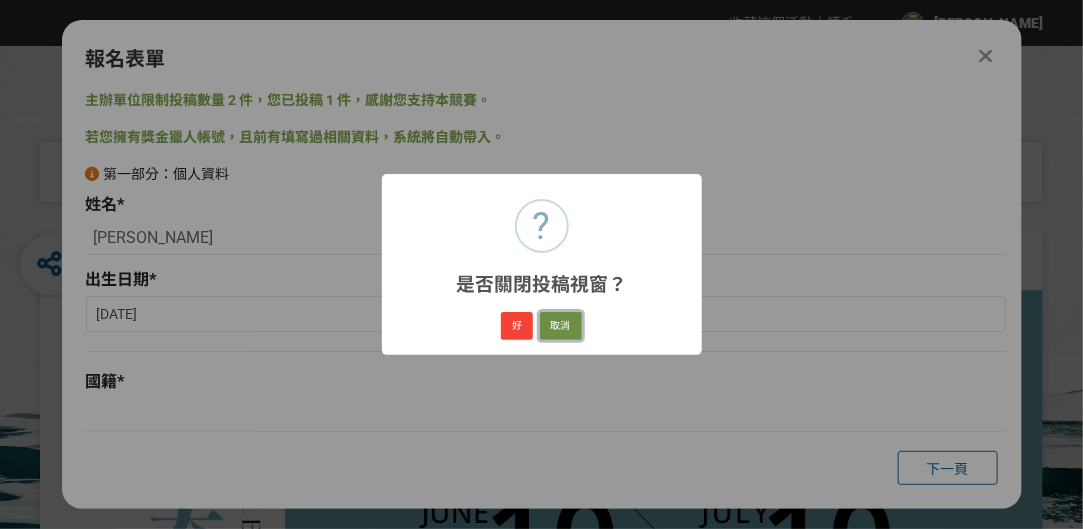 click on "取消" at bounding box center (561, 326) 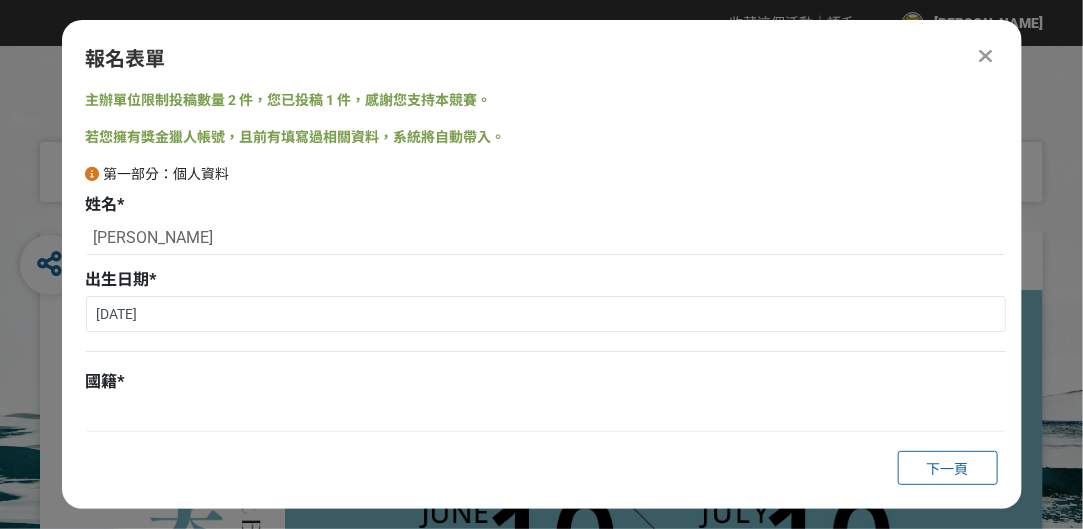 click at bounding box center [985, 56] 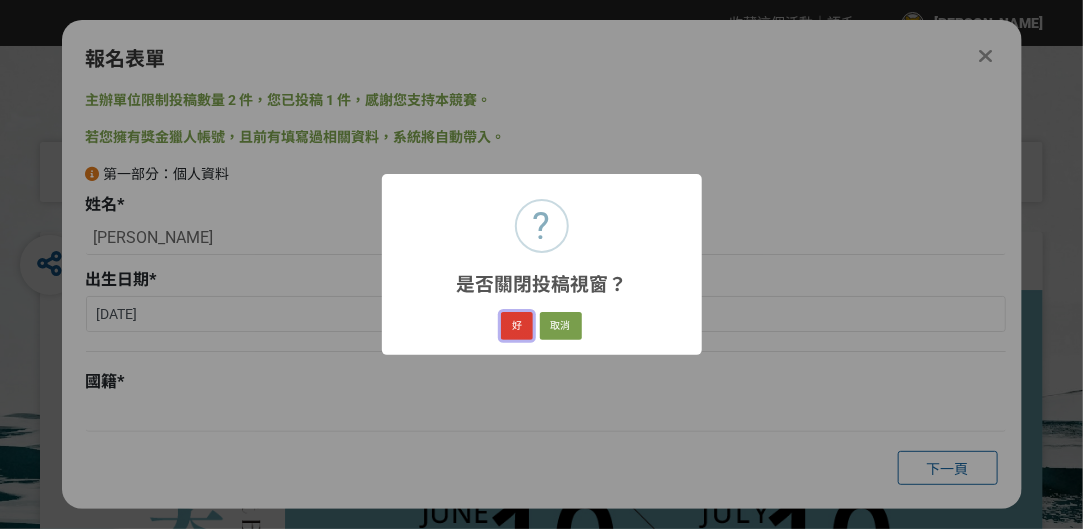 click on "好" at bounding box center [517, 326] 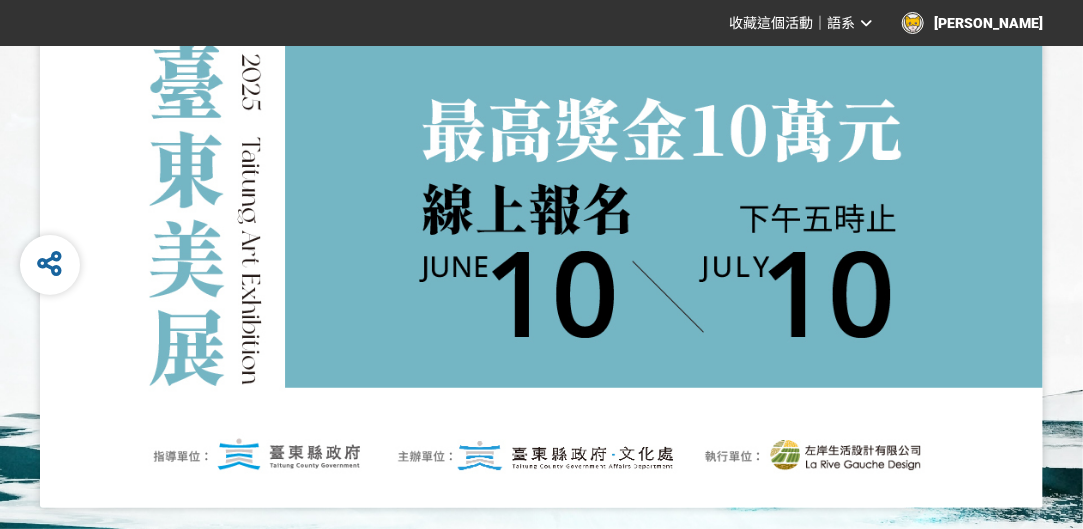 scroll, scrollTop: 0, scrollLeft: 0, axis: both 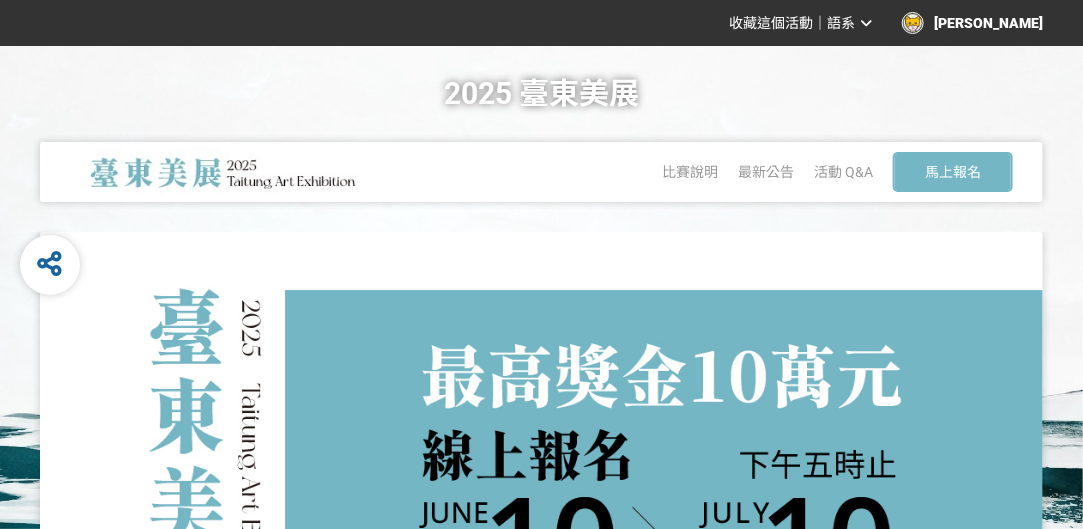 click on "[PERSON_NAME]" at bounding box center [972, 23] 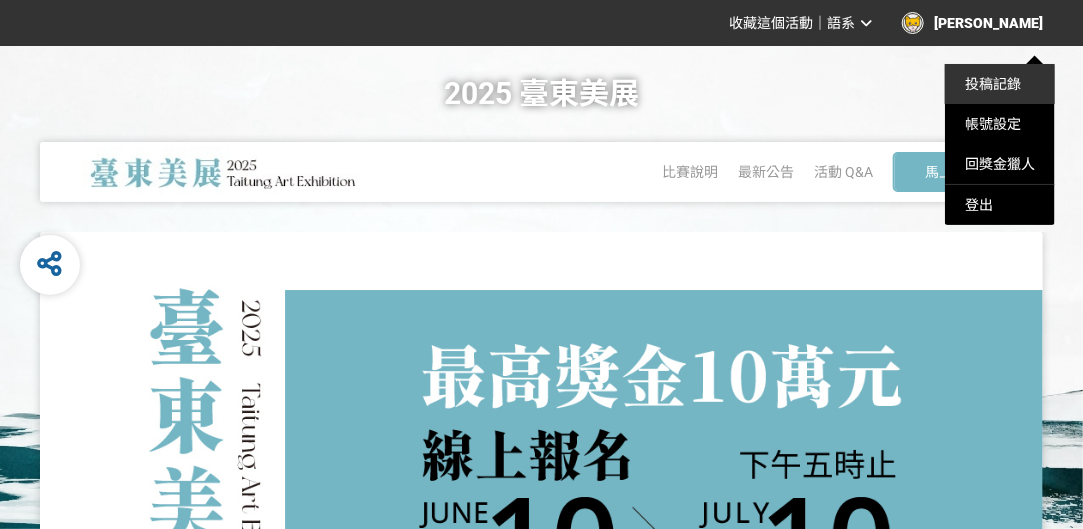 click on "投稿記錄" at bounding box center [993, 84] 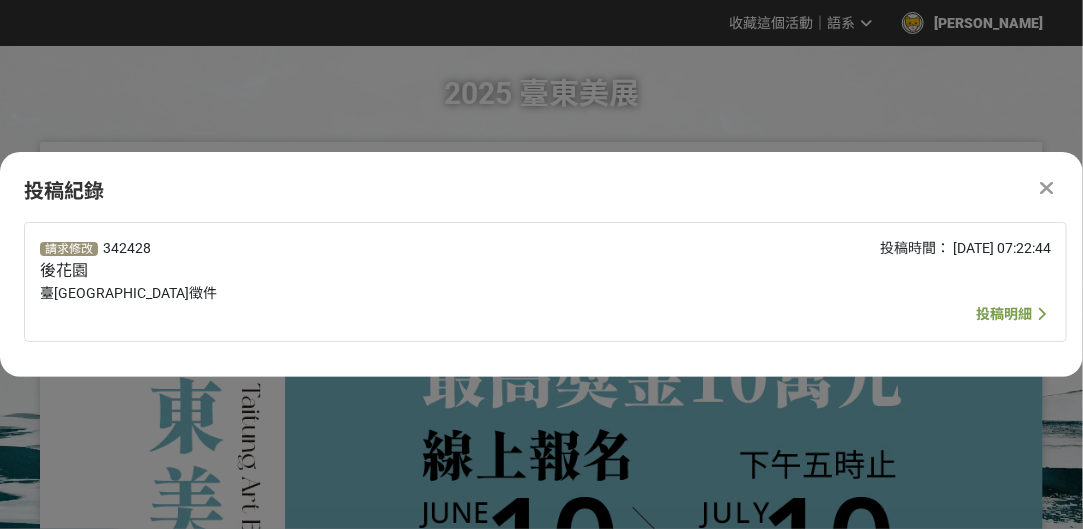 click on "投稿明細" at bounding box center [1004, 314] 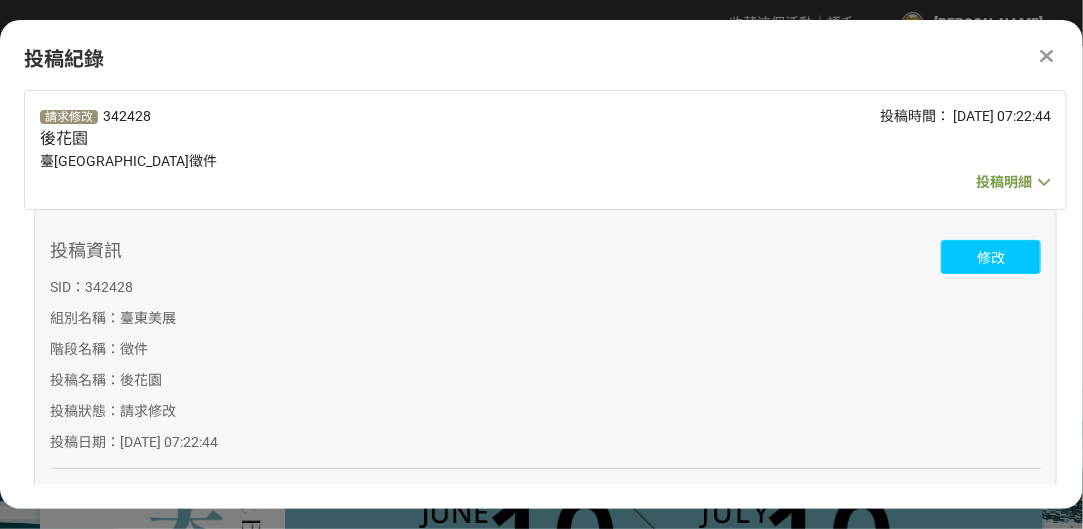 click on "修改" at bounding box center [991, 257] 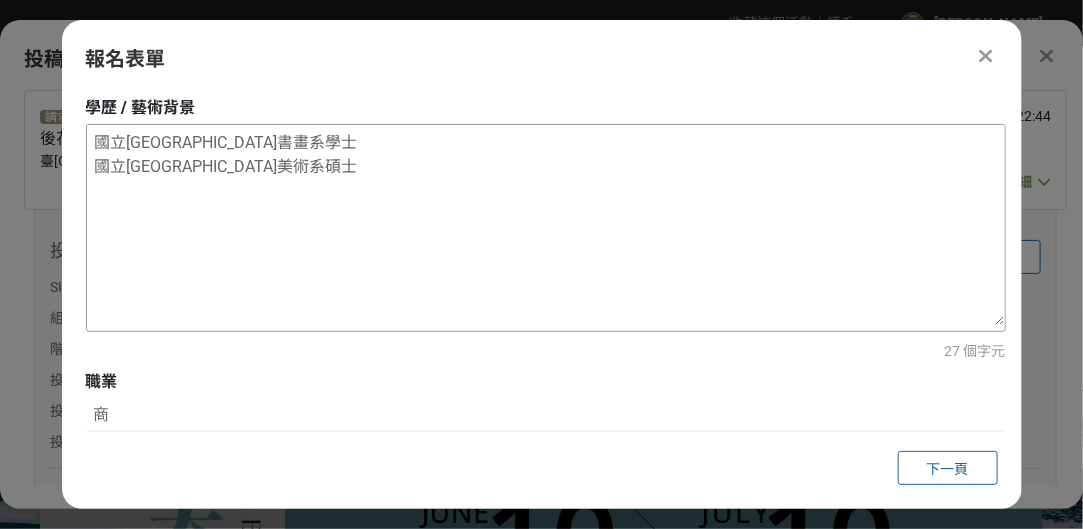 scroll, scrollTop: 774, scrollLeft: 0, axis: vertical 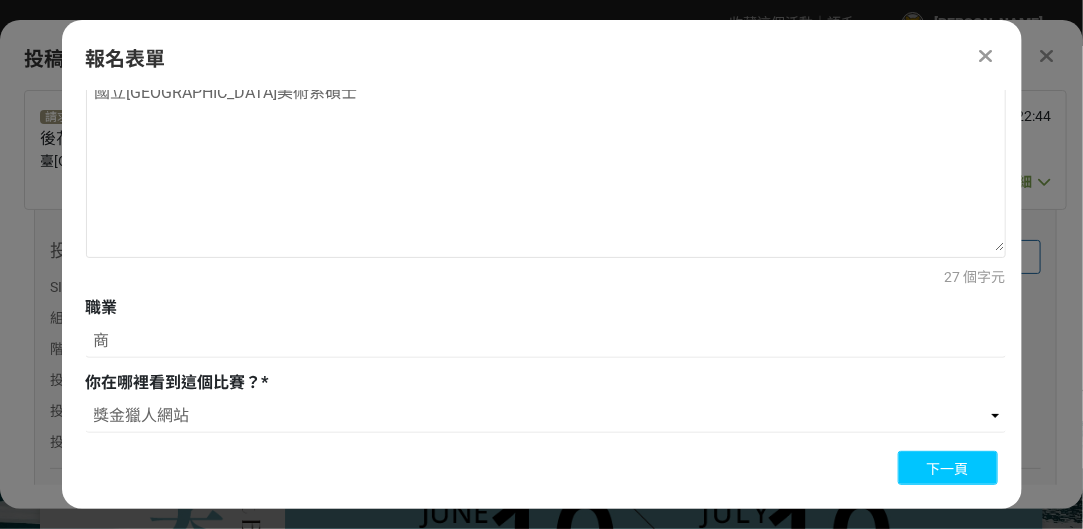 click on "下一頁" at bounding box center (948, 469) 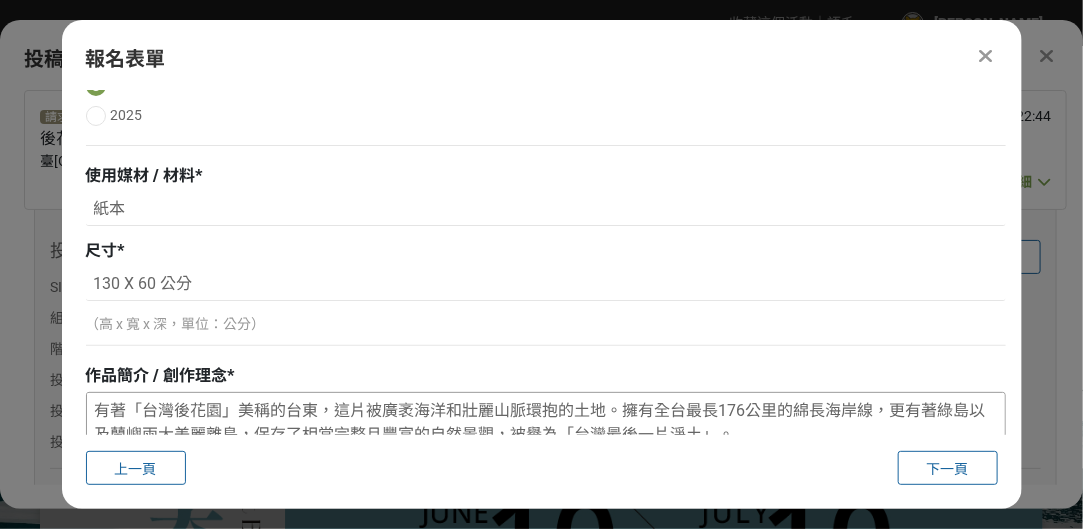 scroll, scrollTop: 274, scrollLeft: 0, axis: vertical 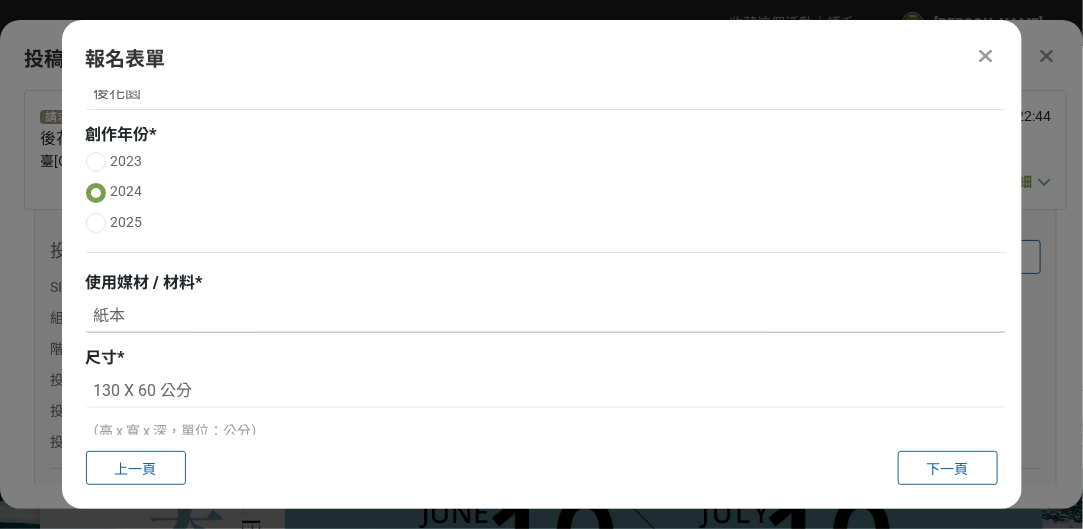 click on "紙本" at bounding box center [546, 316] 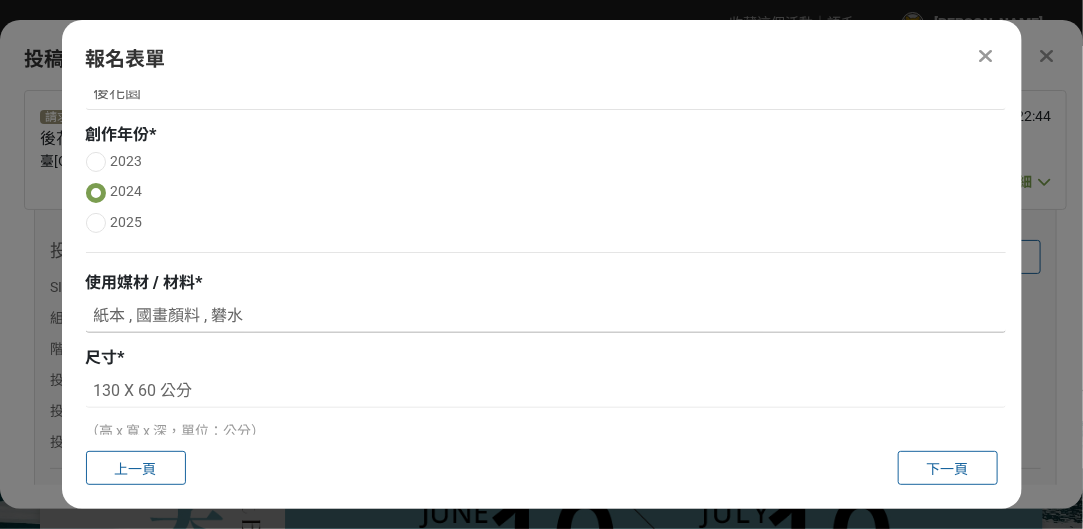 click on "紙本 , 國畫顏料 , 礬水" at bounding box center (546, 316) 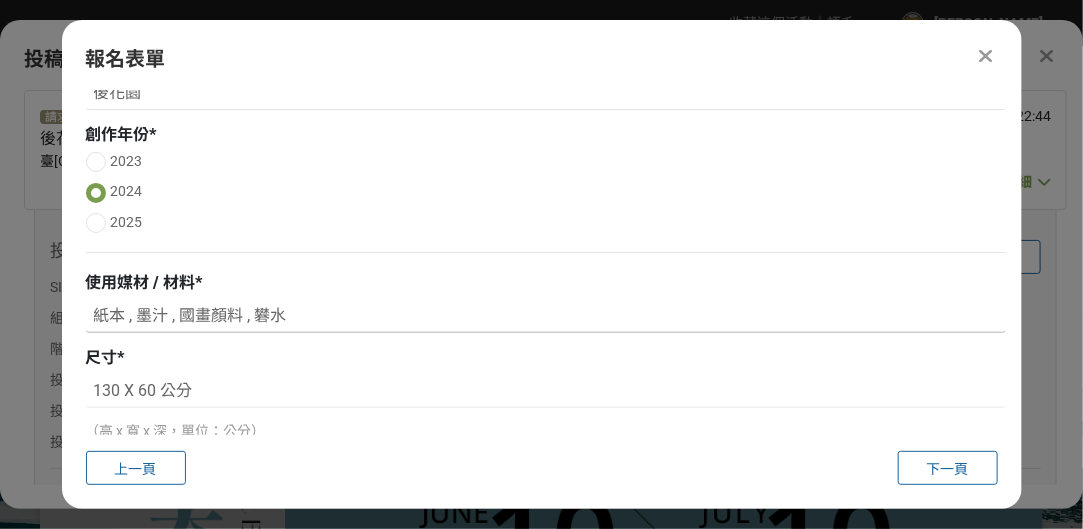 drag, startPoint x: 319, startPoint y: 302, endPoint x: 322, endPoint y: 315, distance: 13.341664 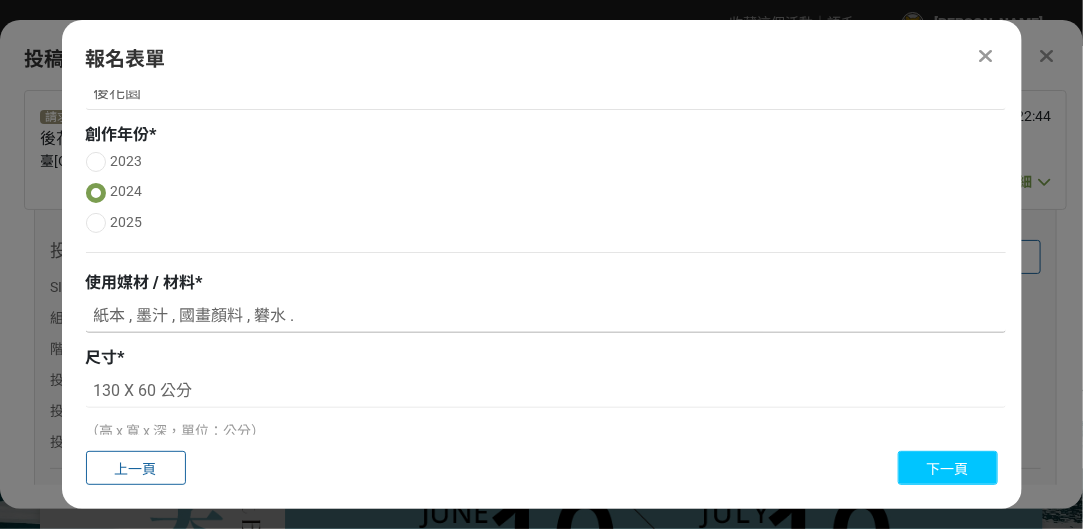 type on "紙本 , 墨汁 , 國畫顏料 , 礬水 ." 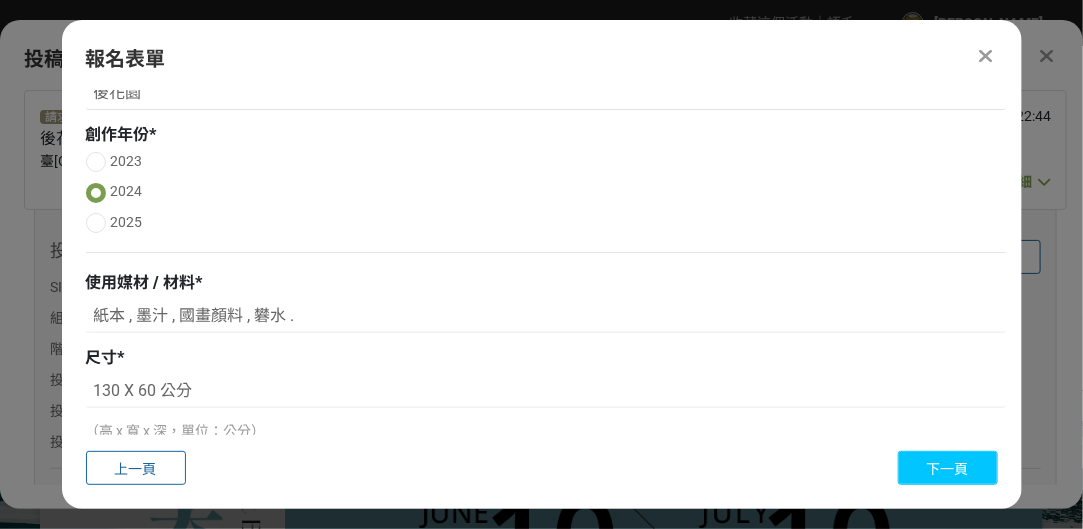 click on "下一頁" at bounding box center (948, 469) 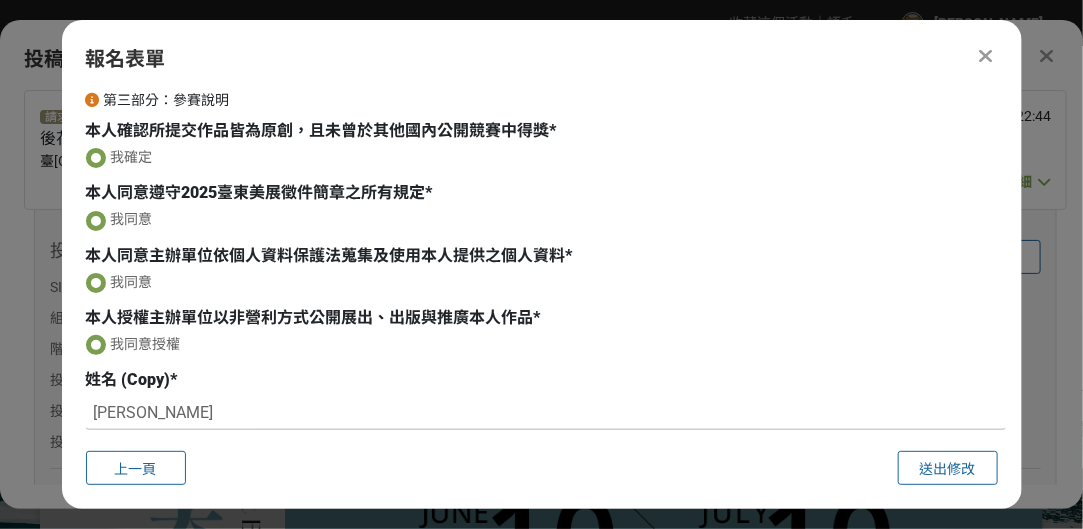 scroll, scrollTop: 0, scrollLeft: 0, axis: both 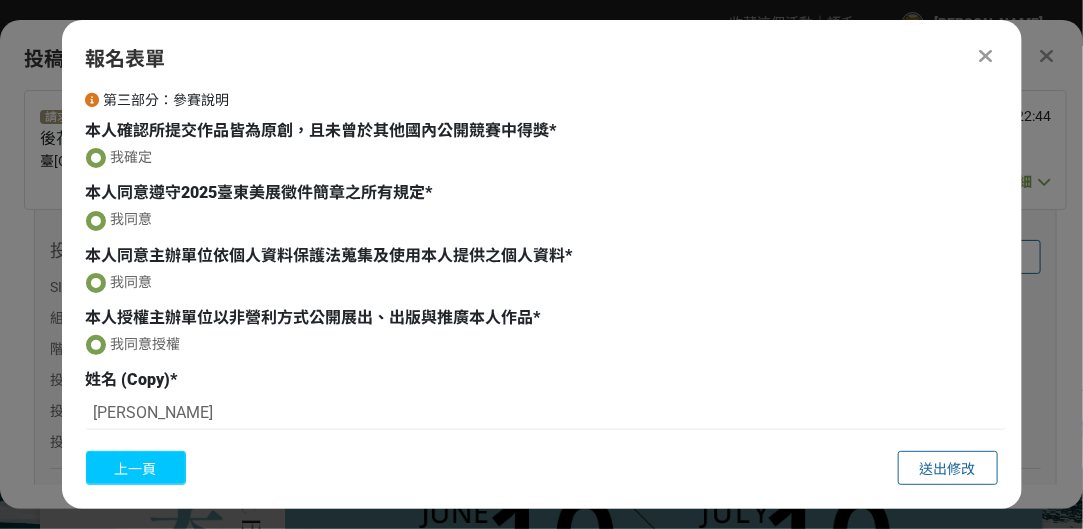 click on "上一頁" at bounding box center (136, 469) 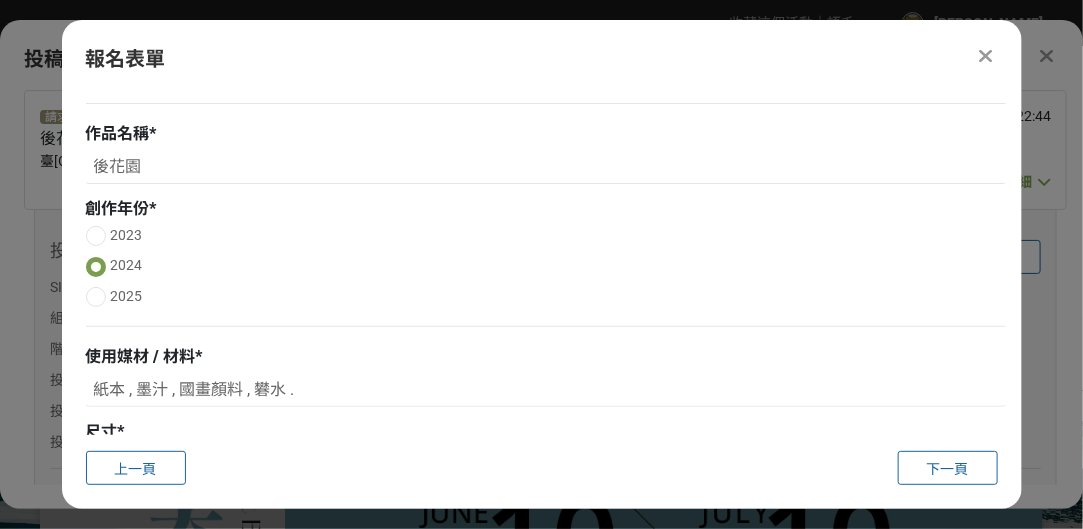 scroll, scrollTop: 400, scrollLeft: 0, axis: vertical 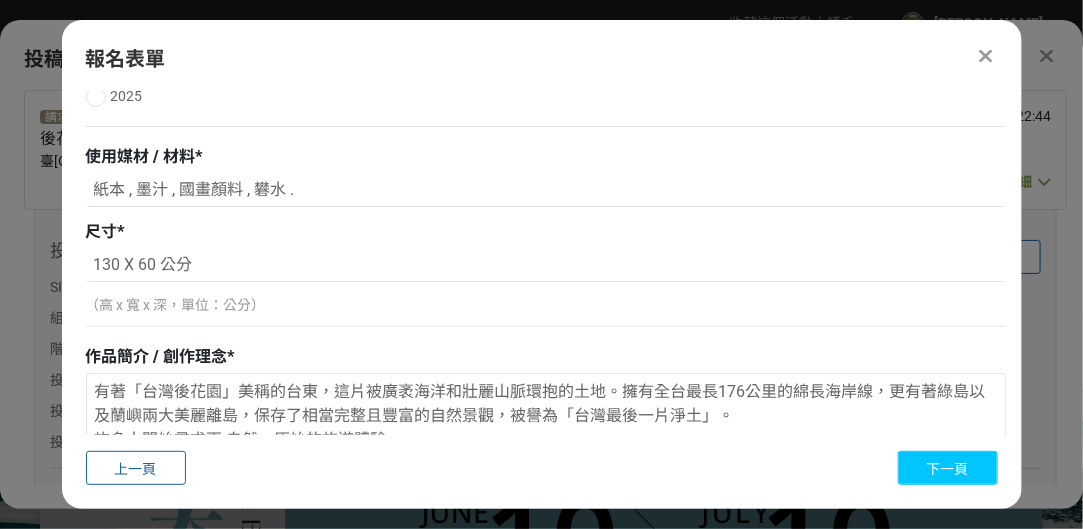 drag, startPoint x: 921, startPoint y: 470, endPoint x: 894, endPoint y: 438, distance: 41.868843 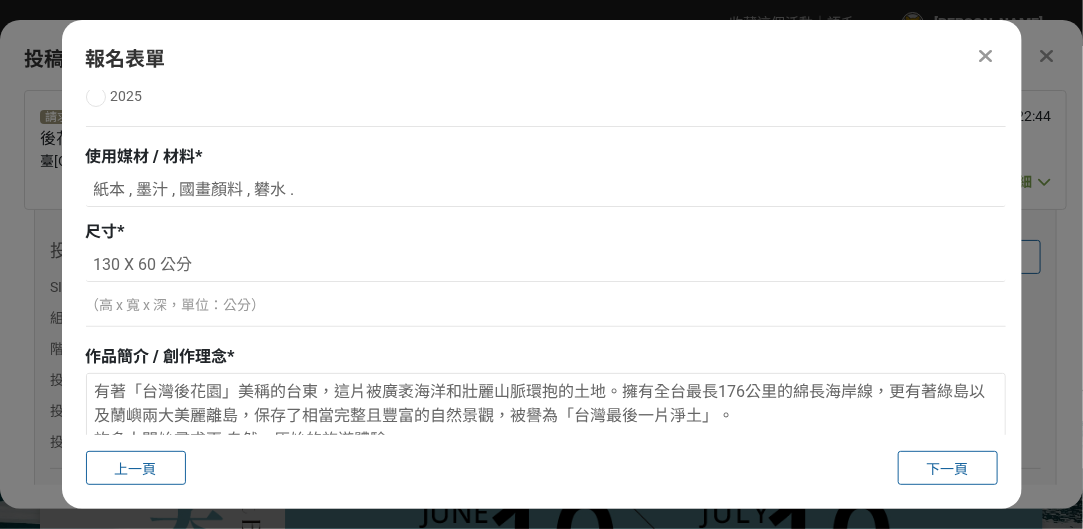 click on "下一頁" at bounding box center (948, 468) 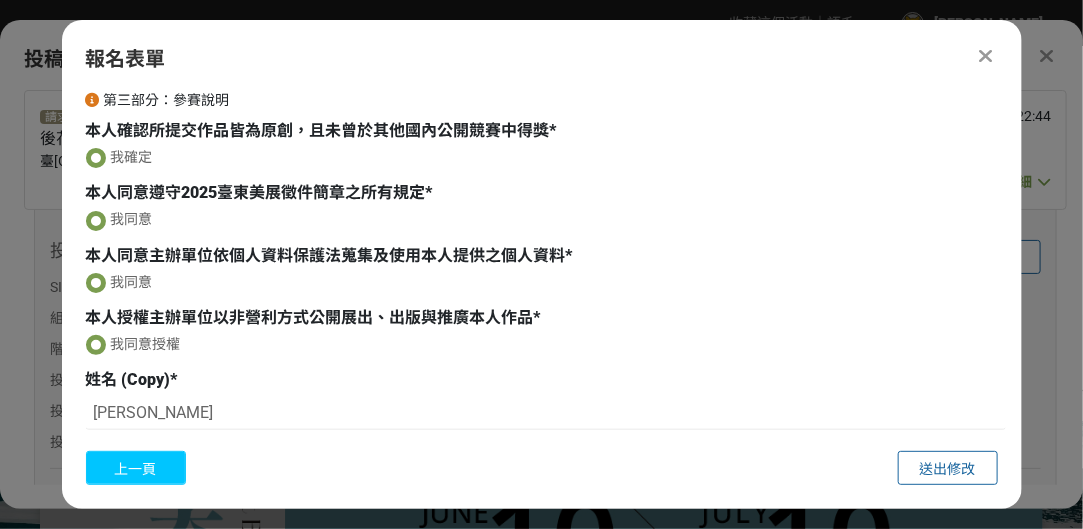 click on "上一頁" at bounding box center (136, 469) 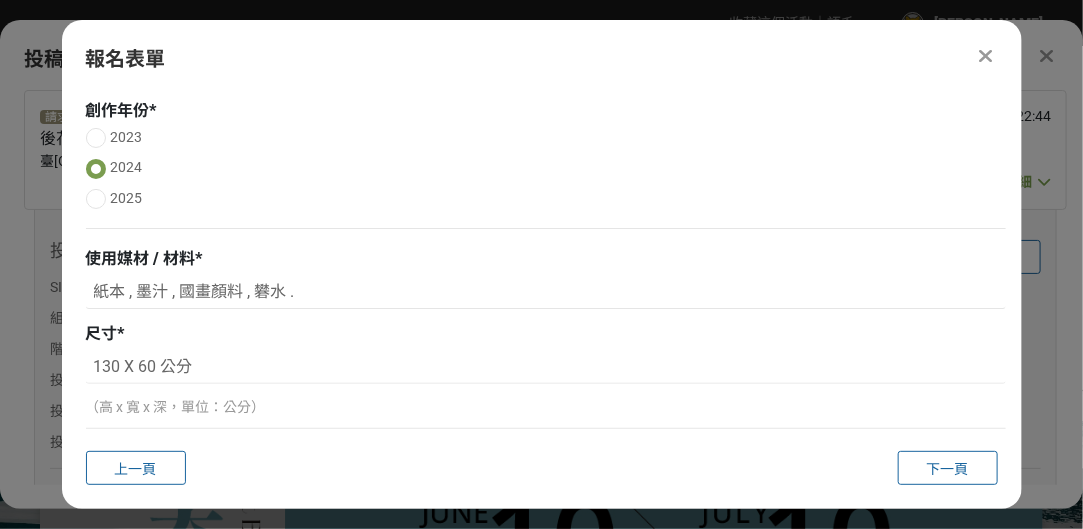 scroll, scrollTop: 300, scrollLeft: 0, axis: vertical 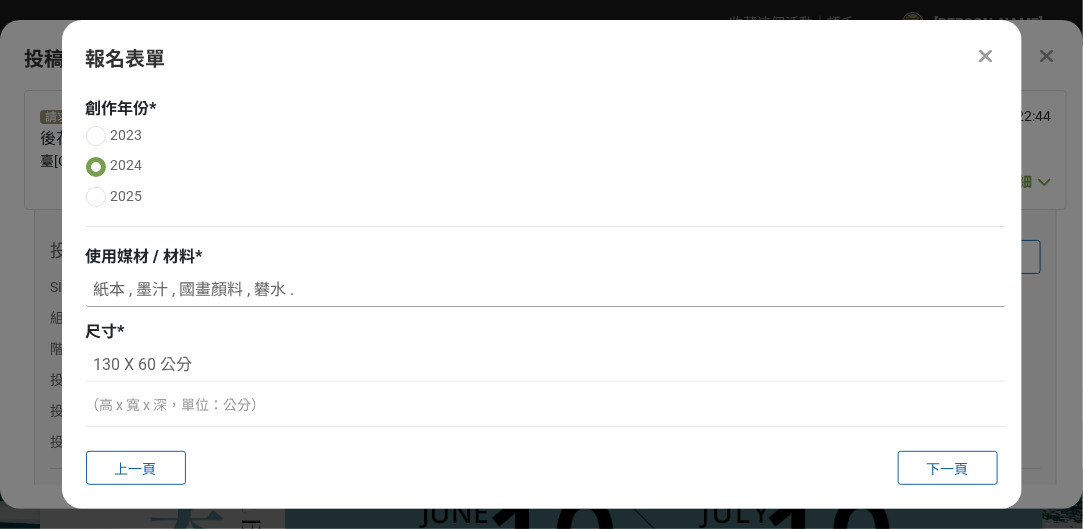 click on "紙本 , 墨汁 , 國畫顏料 , 礬水 ." at bounding box center [546, 290] 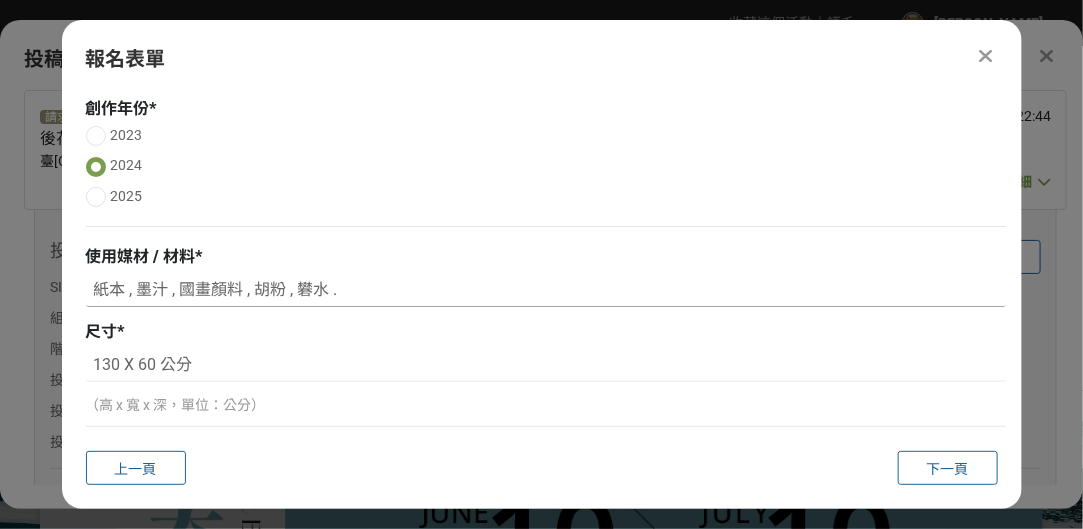 click on "紙本 , 墨汁 , 國畫顏料 , 胡粉 , 礬水 ." at bounding box center [546, 290] 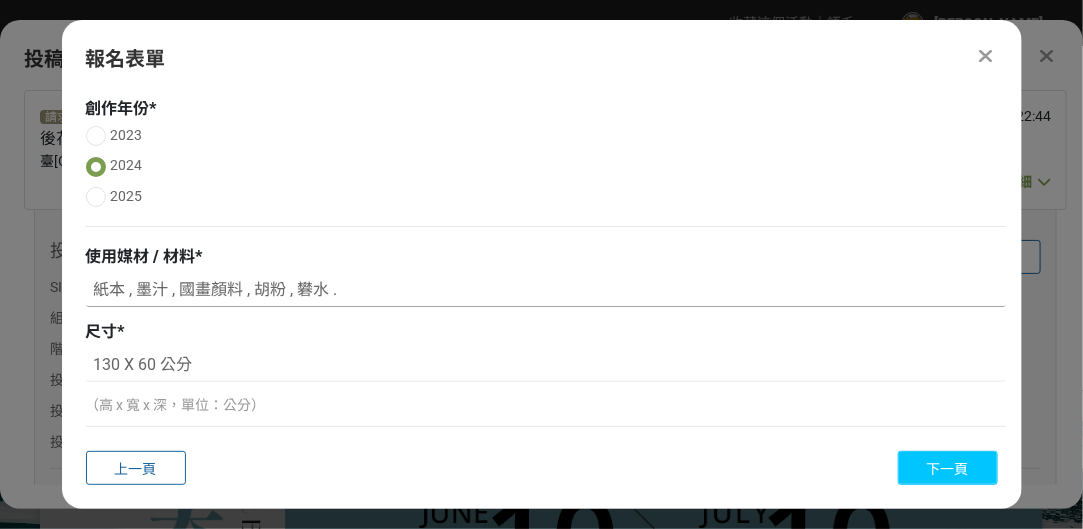 type on "紙本 , 墨汁 , 國畫顏料 , 胡粉 , 礬水 ." 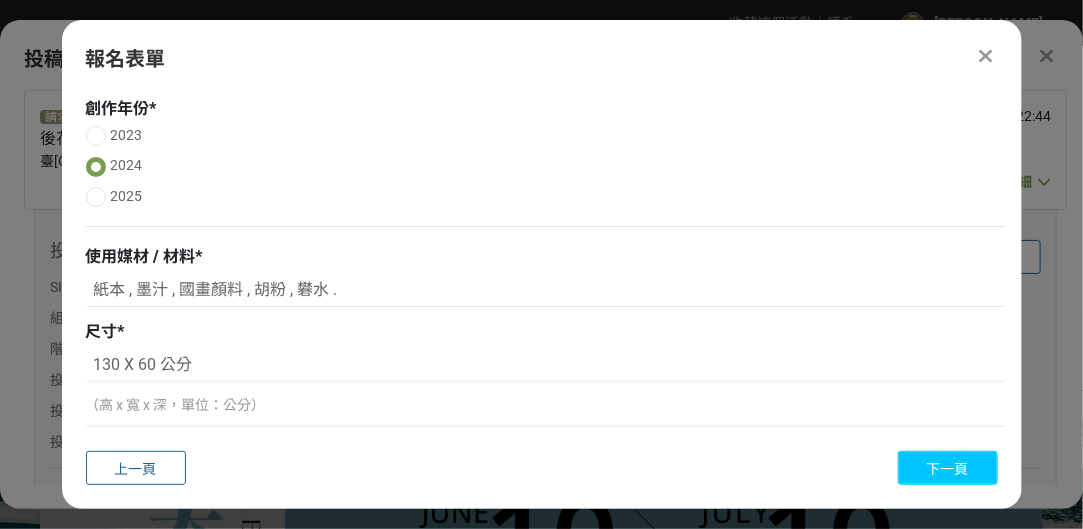 click on "下一頁" at bounding box center [948, 468] 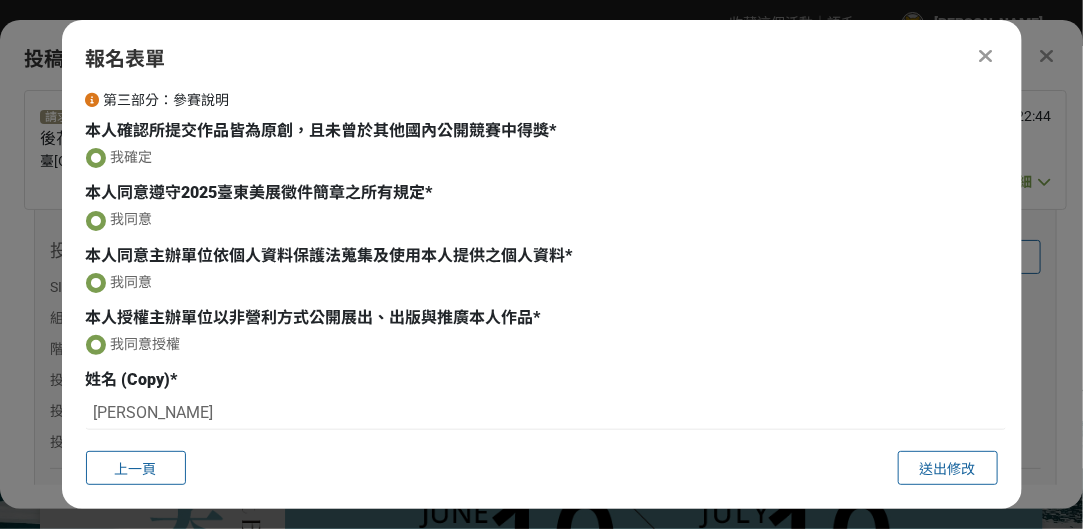 scroll, scrollTop: 0, scrollLeft: 0, axis: both 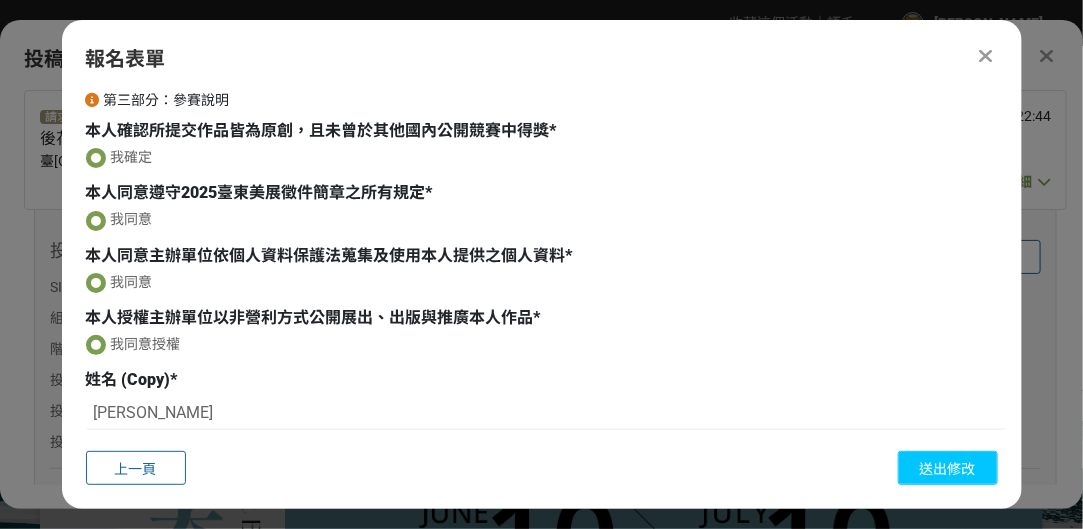 click on "送出修改" at bounding box center [948, 469] 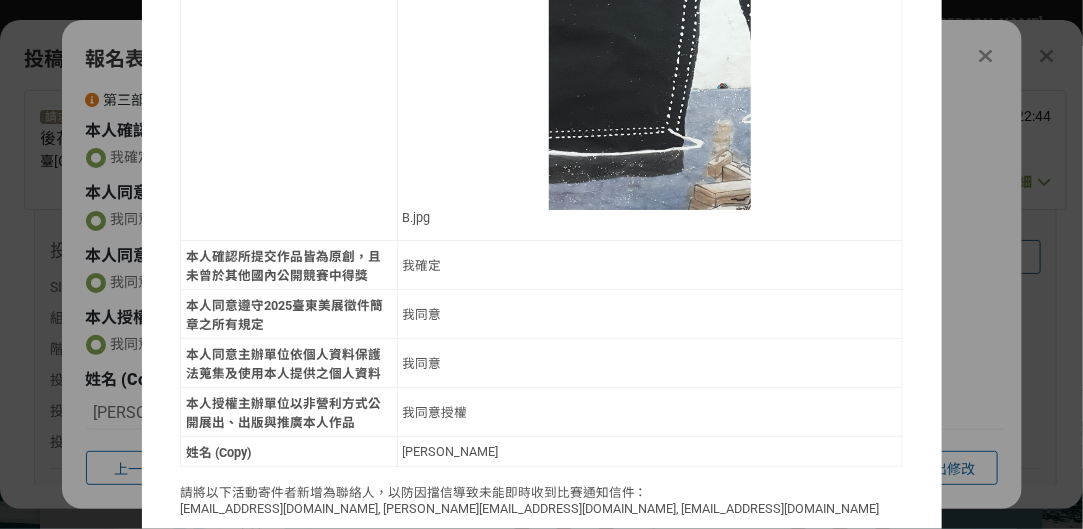 scroll, scrollTop: 2163, scrollLeft: 0, axis: vertical 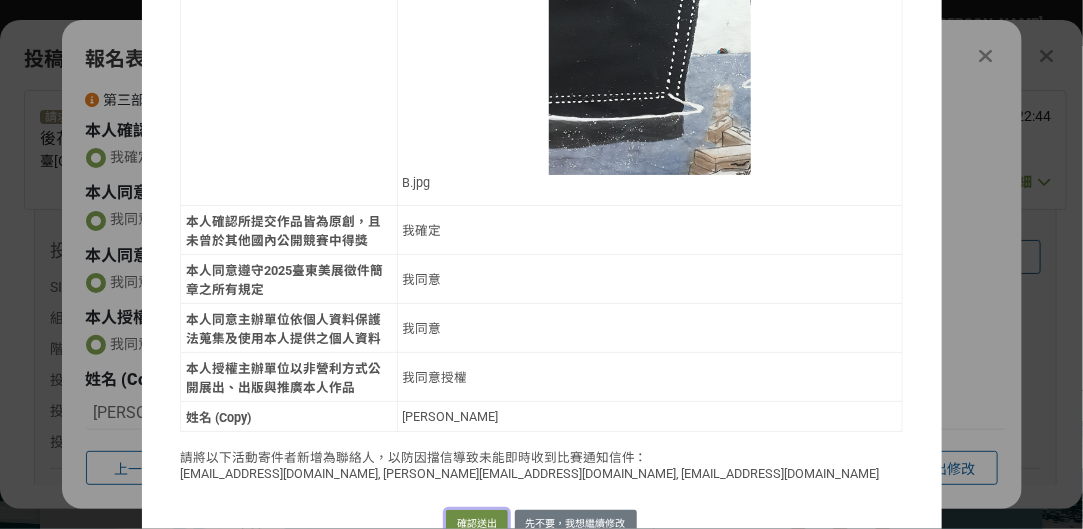 click on "確認送出" at bounding box center [477, 524] 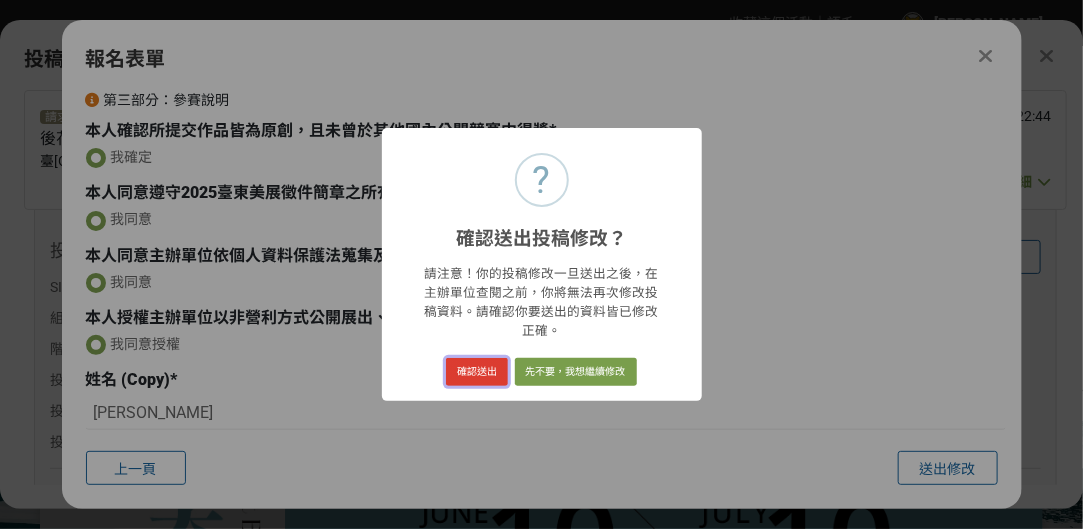 click on "確認送出" at bounding box center [477, 372] 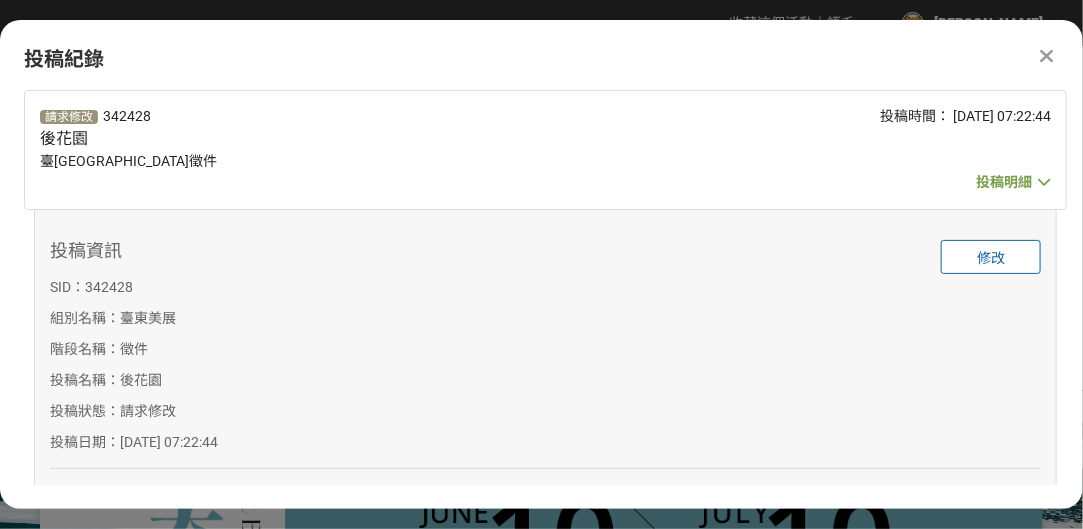 click on "投稿紀錄 請求修改 342428 後花園 臺東美展徵件 投稿時間： [DATE] 07:22:44 投稿明細 投稿資訊 SID： 342428 組別名稱： 臺東美展 階段名稱： 徵件 投稿名稱： 後花園 投稿狀態： 請求修改 投稿日期： [DATE] 07:22:44 修改 共用欄位 姓名  [PERSON_NAME]郵件信箱  [EMAIL_ADDRESS][DOMAIN_NAME] 聯絡電話（手機）  [PHONE_NUMBER] 你在哪裡看到這個比賽？  獎金獵人網站 出生日期  [DEMOGRAPHIC_DATA] 國籍  中華民國 身分證字號 / 居留證號碼  A121463231 聯絡電話（住家）  通訊地址  [STREET_ADDRESS] 學歷 / 藝術背景  國立[GEOGRAPHIC_DATA]書畫系學士
國立[GEOGRAPHIC_DATA]美術系碩士 職業  商 姓名 (Copy)  [PERSON_NAME] 投稿欄位 作品名稱  後花園 徵件類別  第一類：東方媒材類（書法、水墨、膠彩等） 創作年份  2024 使用媒材 / 材料  紙本 尺寸  130 X 60 公分 作品簡介 / 創作理念  否 我確定" at bounding box center (541, 264) 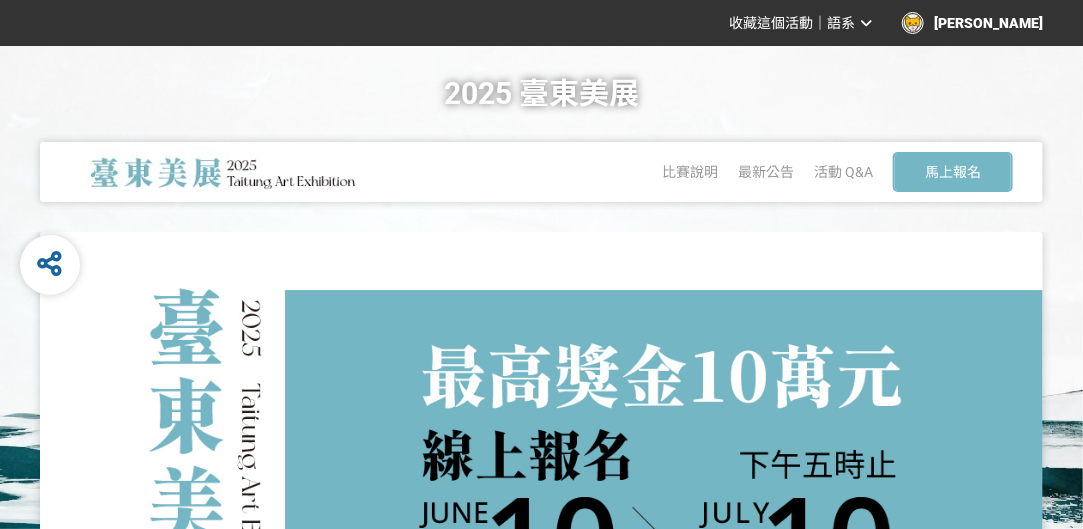 click on "[PERSON_NAME]" at bounding box center [972, 23] 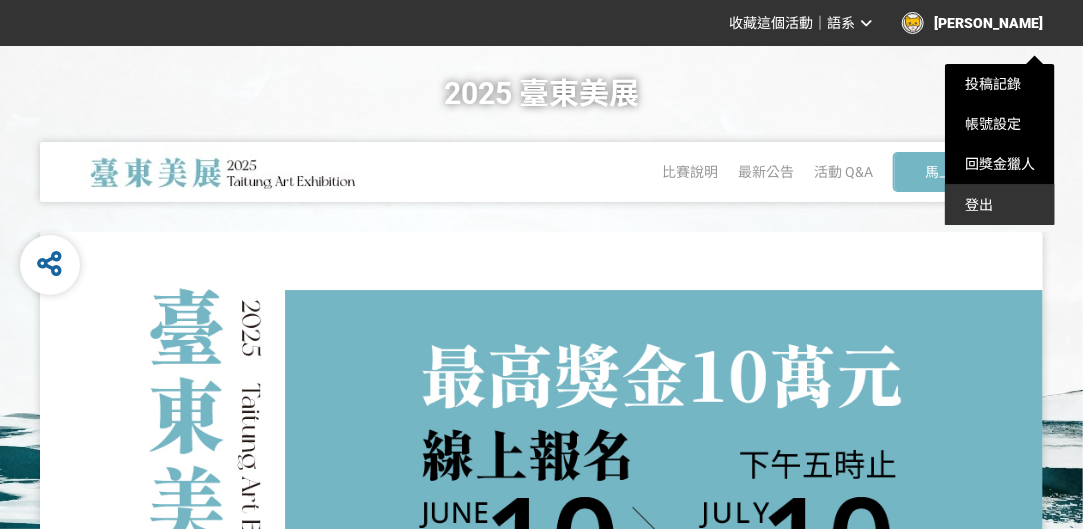 click on "登出" at bounding box center (1000, 205) 